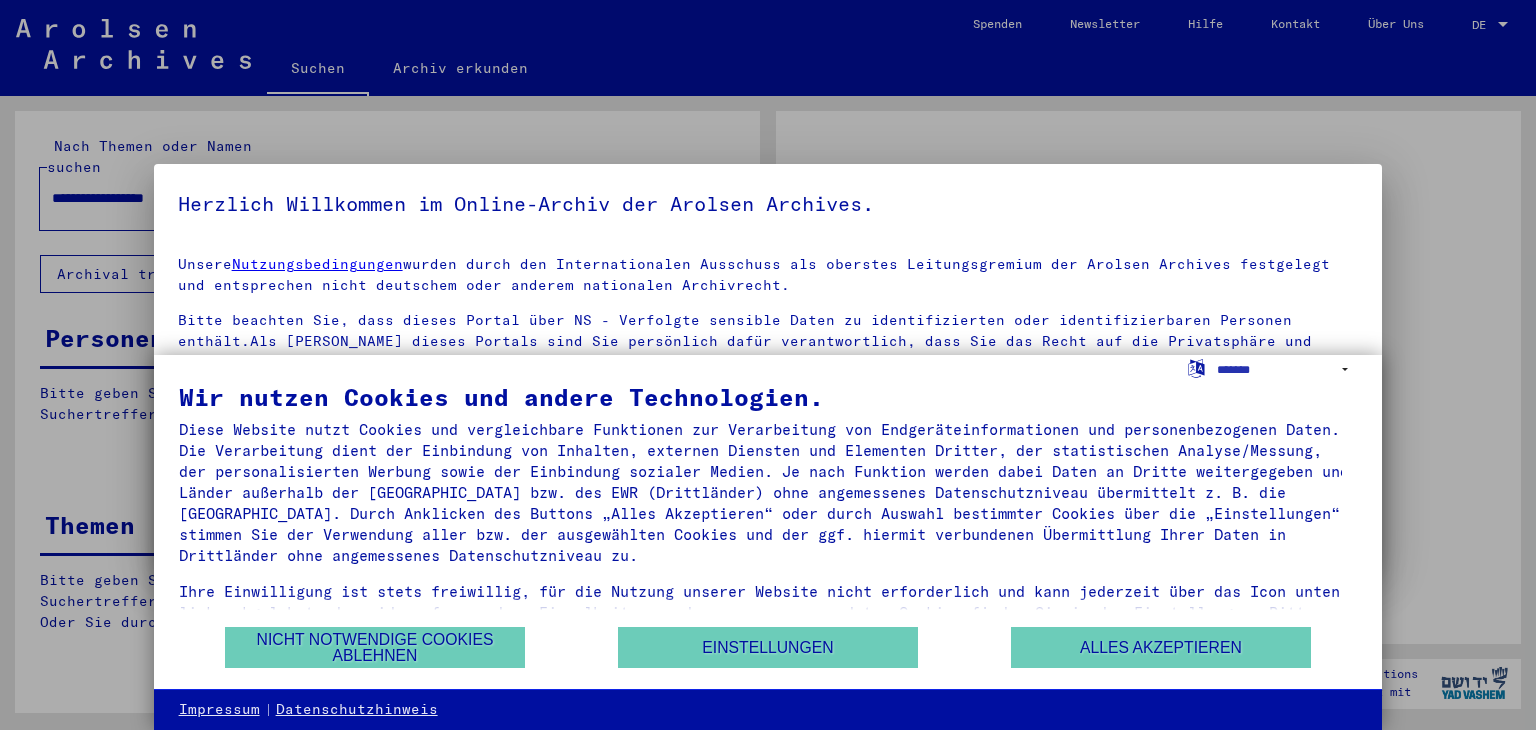 scroll, scrollTop: 0, scrollLeft: 0, axis: both 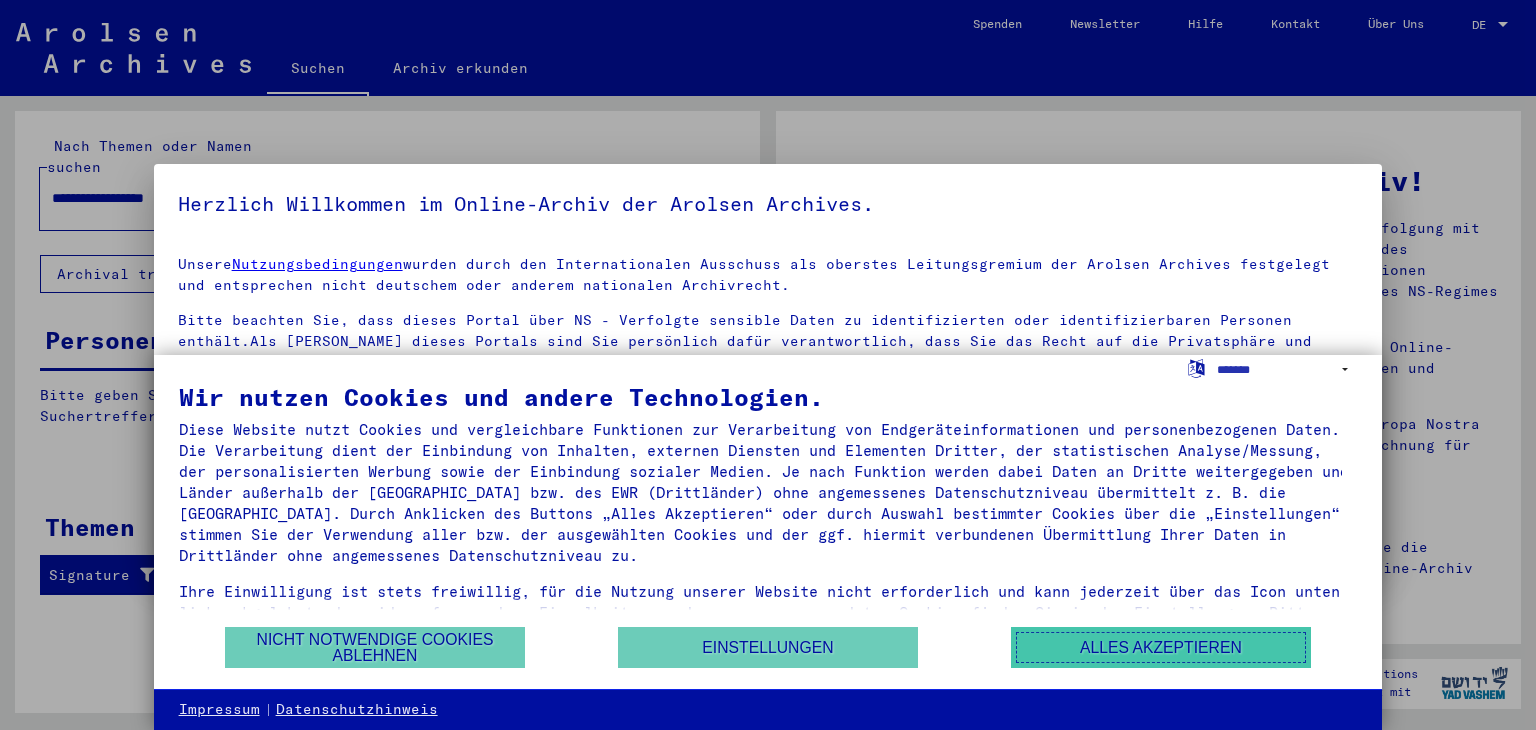 click on "Alles akzeptieren" at bounding box center (1161, 647) 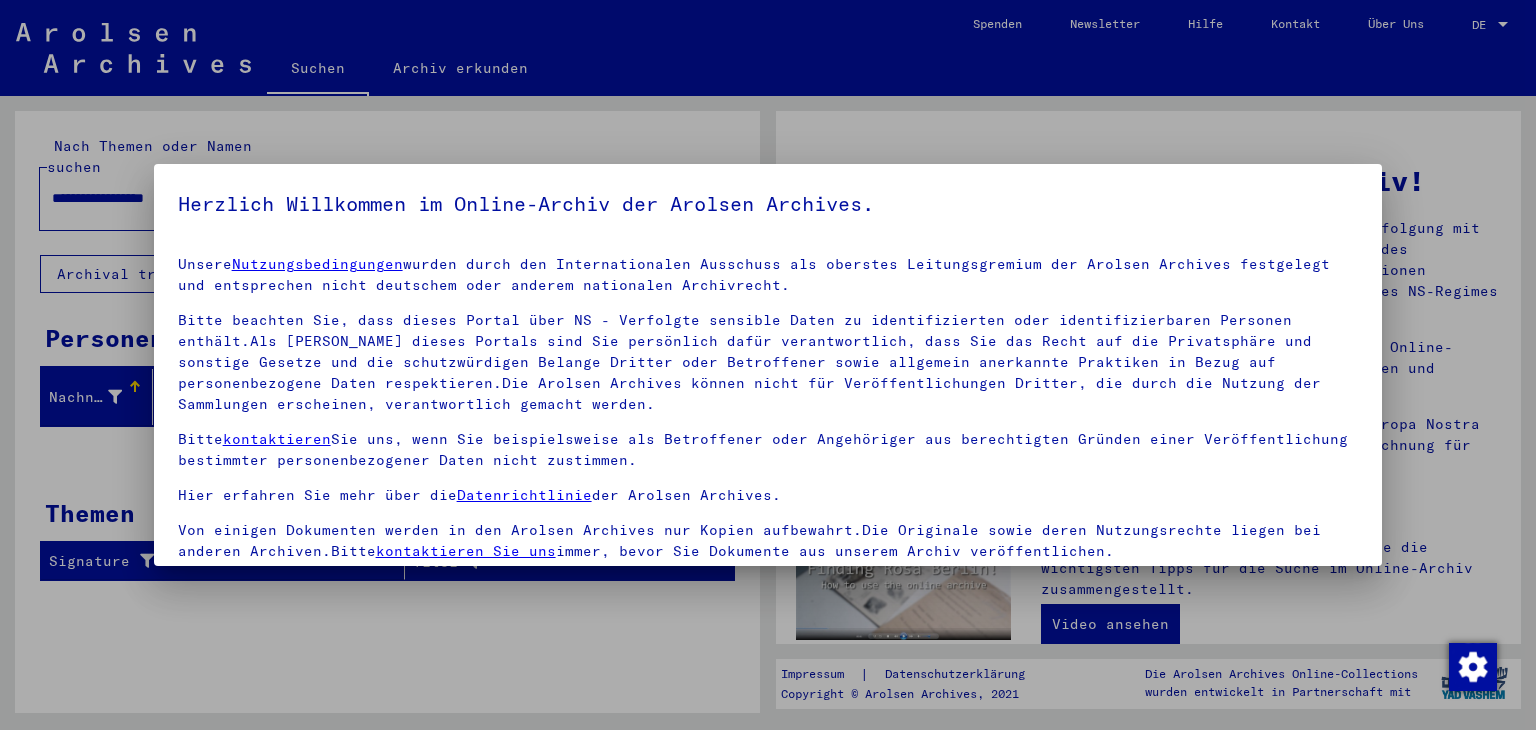 scroll, scrollTop: 5, scrollLeft: 0, axis: vertical 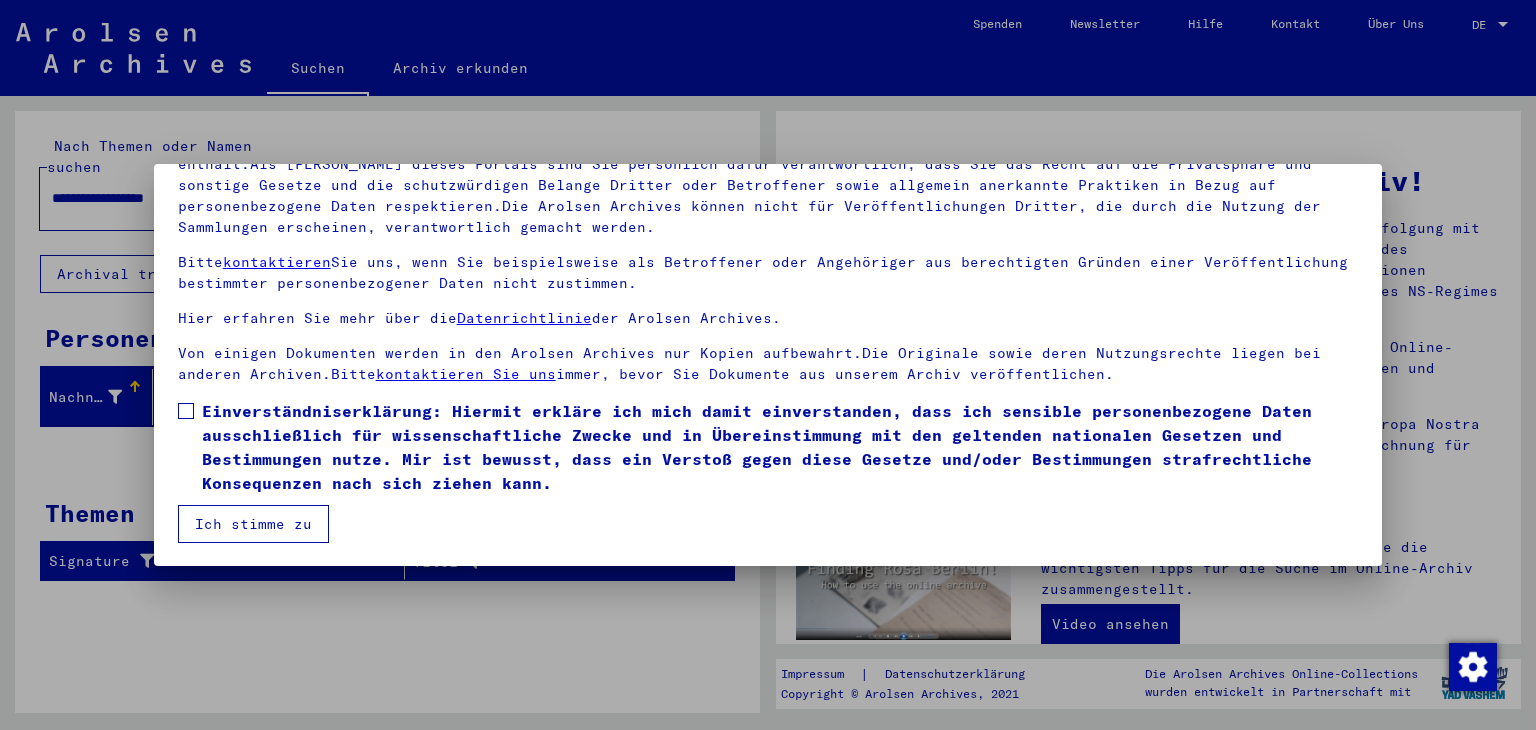 click on "Ich stimme zu" at bounding box center [253, 524] 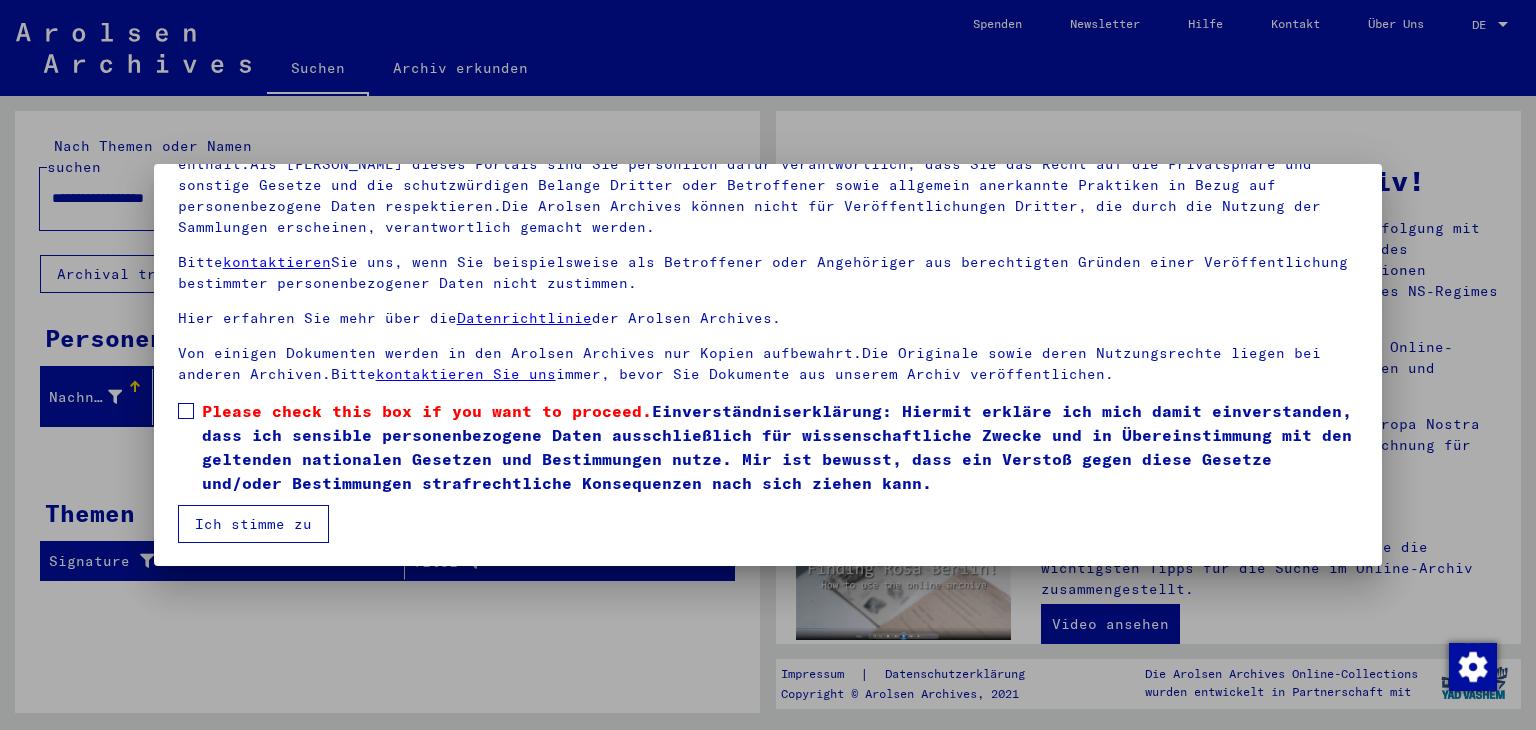 click on "Unsere  Nutzungsbedingungen  wurden durch den Internationalen Ausschuss als oberstes Leitungsgremium der Arolsen Archives festgelegt und entsprechen nicht deutschem oder anderem nationalen Archivrecht. Bitte beachten Sie, dass dieses Portal über NS - Verfolgte sensible Daten zu identifizierten oder identifizierbaren Personen enthält.Als [PERSON_NAME] dieses Portals sind Sie persönlich dafür verantwortlich, dass Sie das Recht auf die Privatsphäre und sonstige Gesetze und die schutzwürdigen Belange Dritter oder Betroffener sowie allgemein anerkannte Praktiken in Bezug auf personenbezogene Daten respektieren.Die Arolsen Archives können nicht für Veröffentlichungen Dritter, die durch die Nutzung der Sammlungen erscheinen, verantwortlich gemacht werden. Bitte  kontaktieren  Sie uns, wenn Sie beispielsweise als Betroffener oder Angehöriger aus berechtigten [PERSON_NAME] einer Veröffentlichung bestimmter personenbezogener Daten nicht zustimmen. Hier erfahren Sie mehr über die  Datenrichtlinie  der Arolsen Archives." at bounding box center (768, 305) 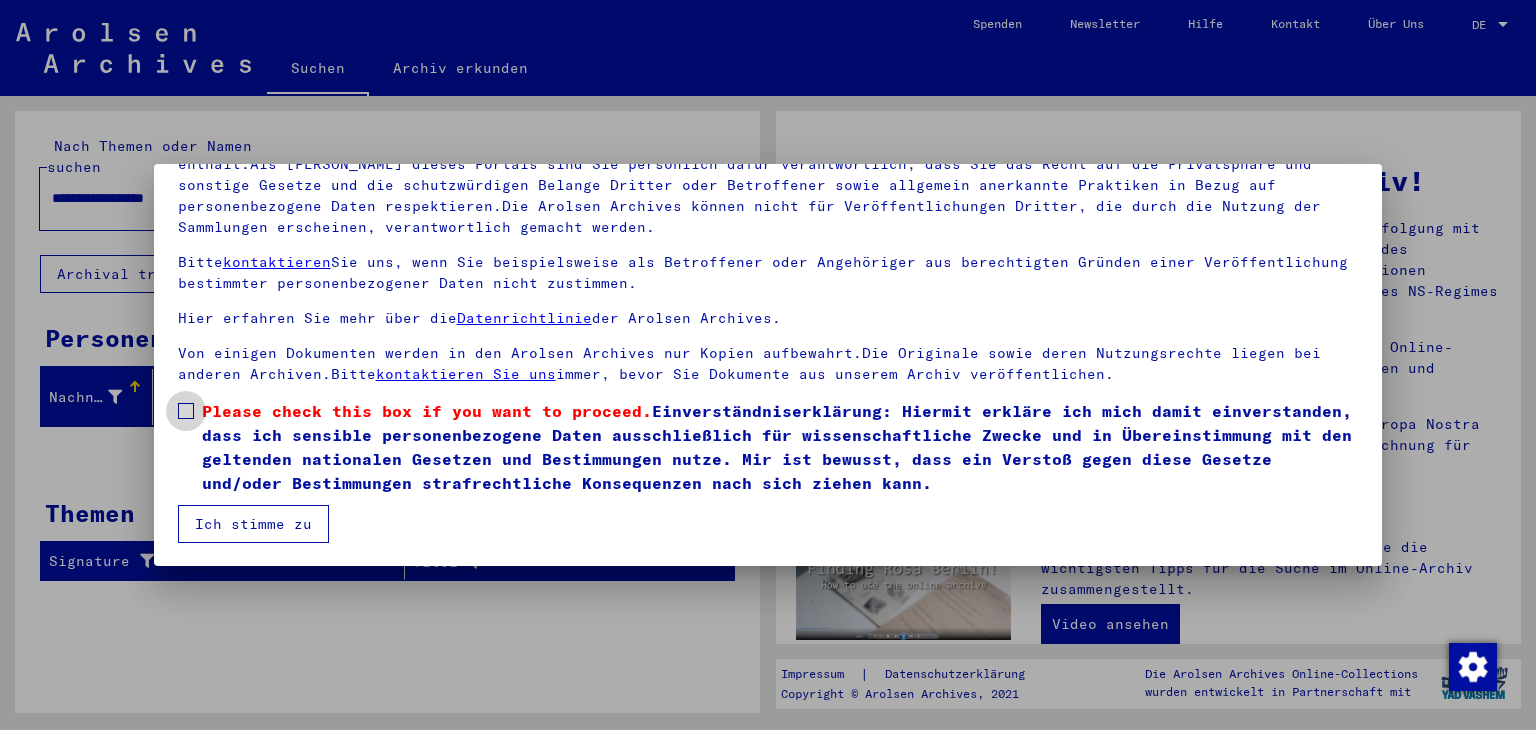 click on "Please check this box if you want to proceed.    Einverständniserklärung: Hiermit erkläre ich mich damit einverstanden, dass ich sensible personenbezogene Daten ausschließlich für wissenschaftliche Zwecke und in Übereinstimmung mit den geltenden nationalen Gesetzen und Bestimmungen nutze. Mir ist bewusst, dass ein Verstoß gegen diese Gesetze und/oder Bestimmungen strafrechtliche Konsequenzen nach sich ziehen kann." at bounding box center (768, 447) 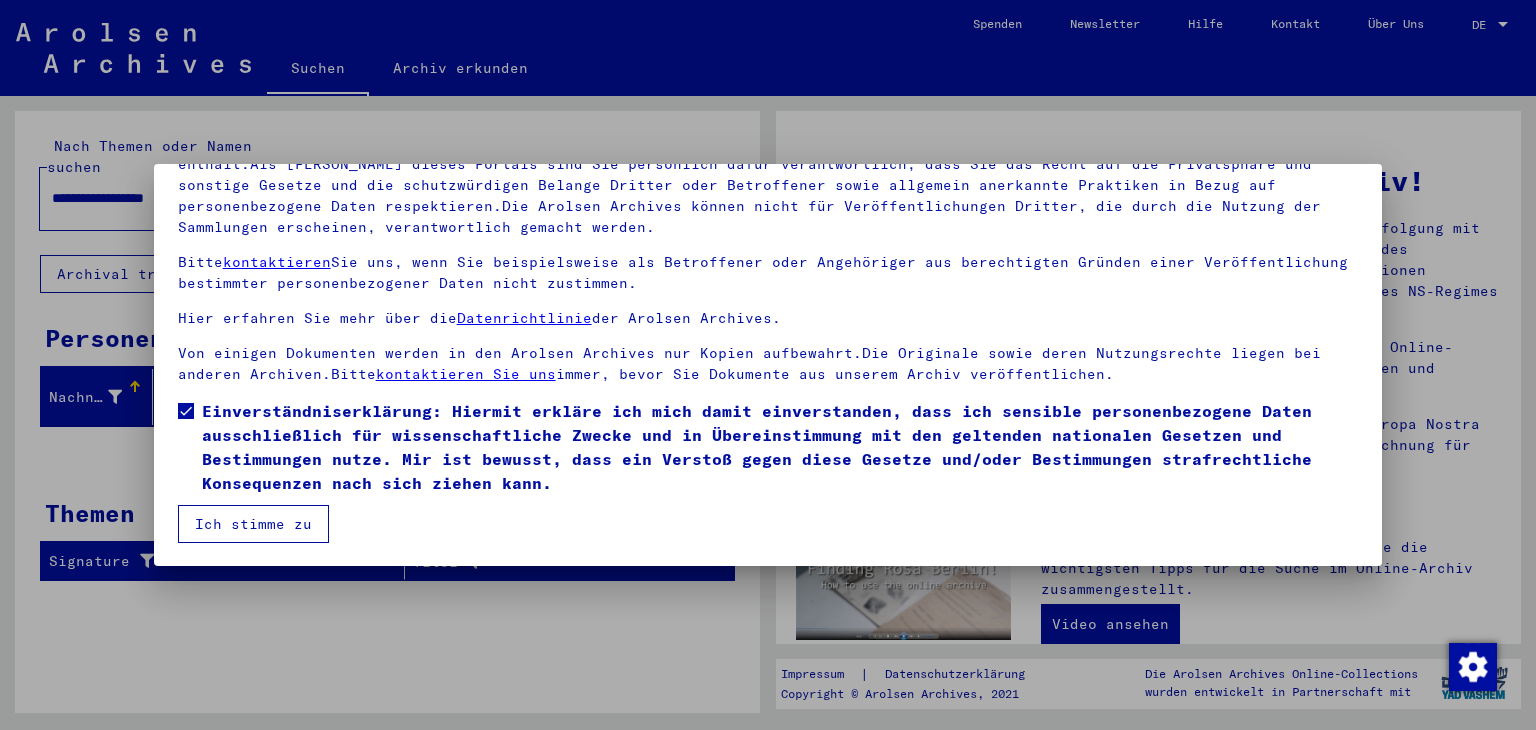 click on "Ich stimme zu" at bounding box center (253, 524) 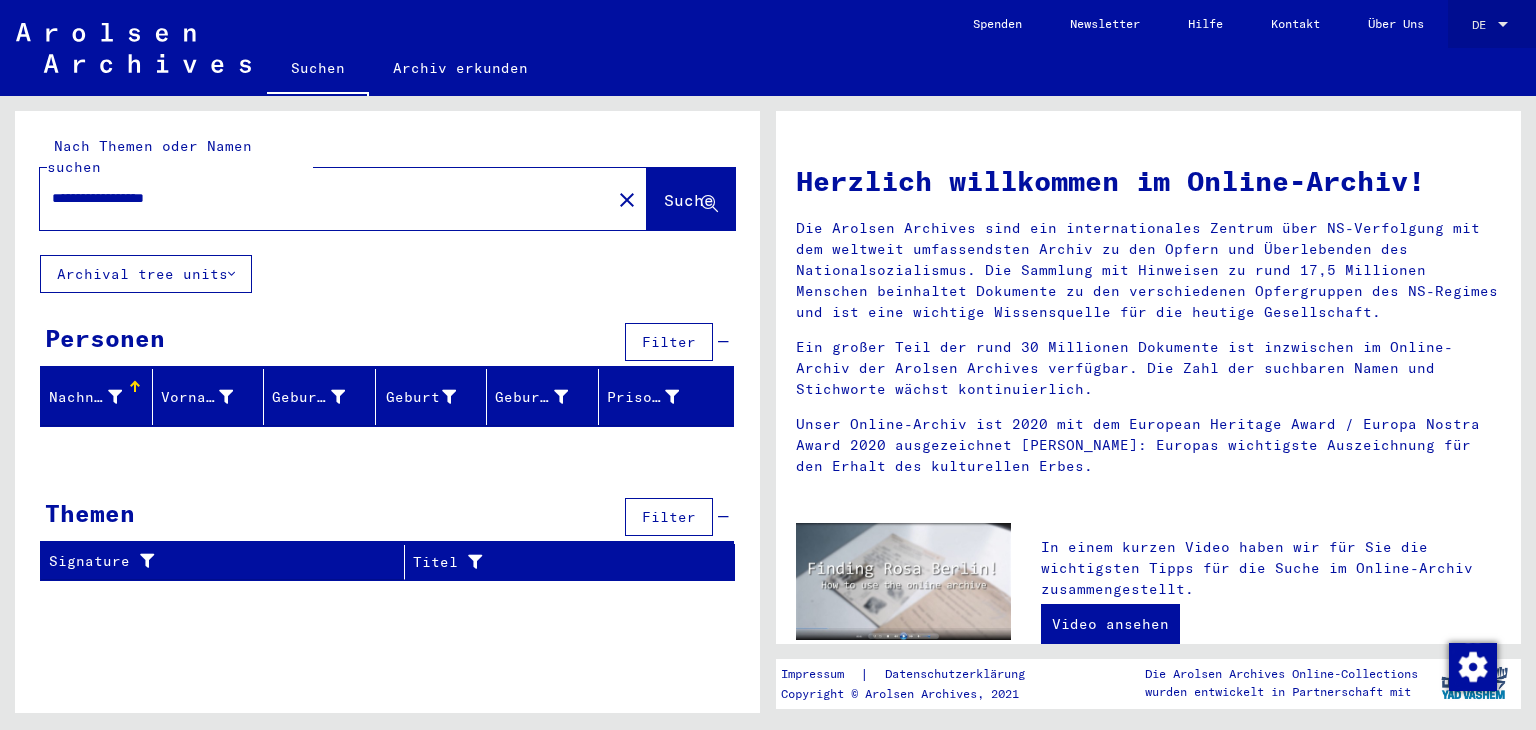 click on "DE" at bounding box center [1483, 25] 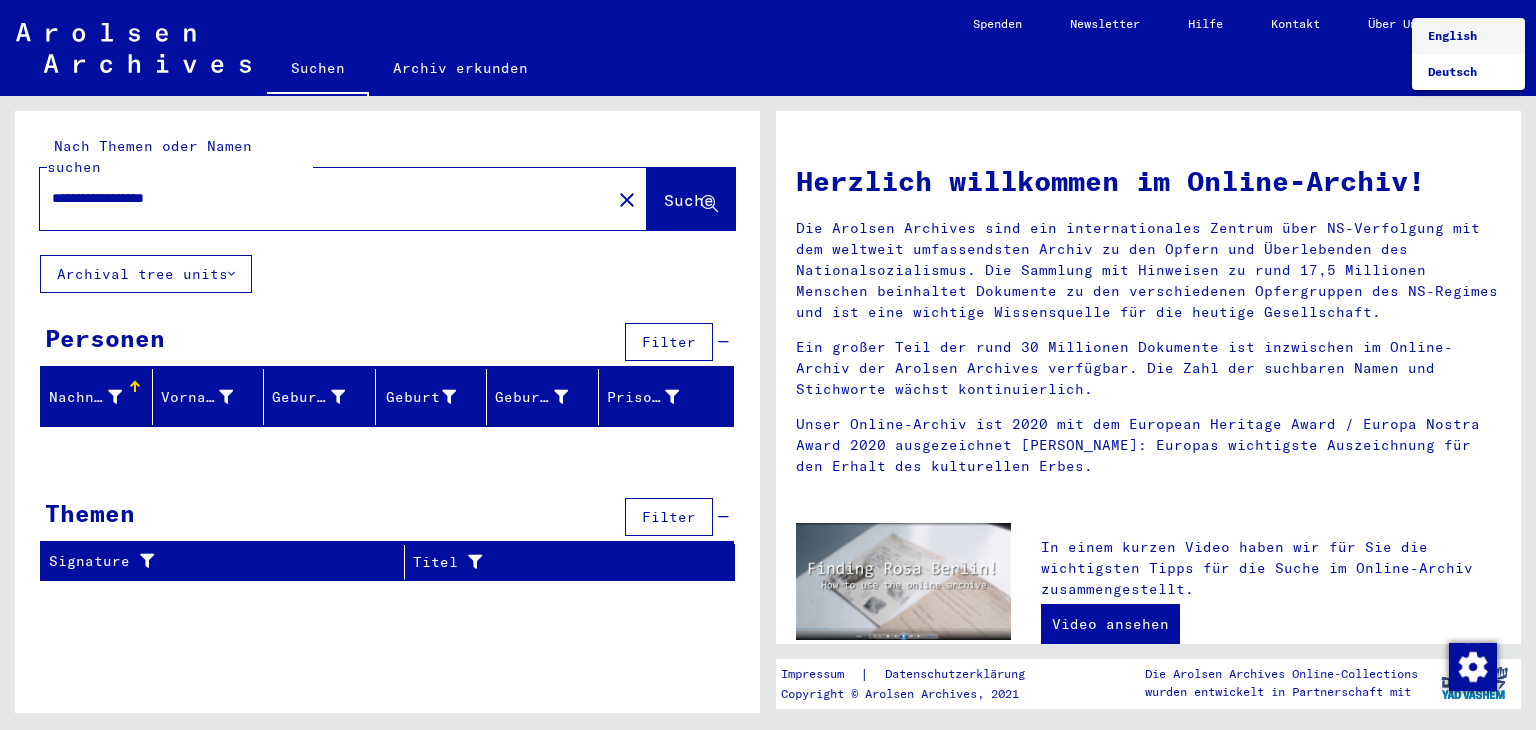 click on "English" at bounding box center (1452, 35) 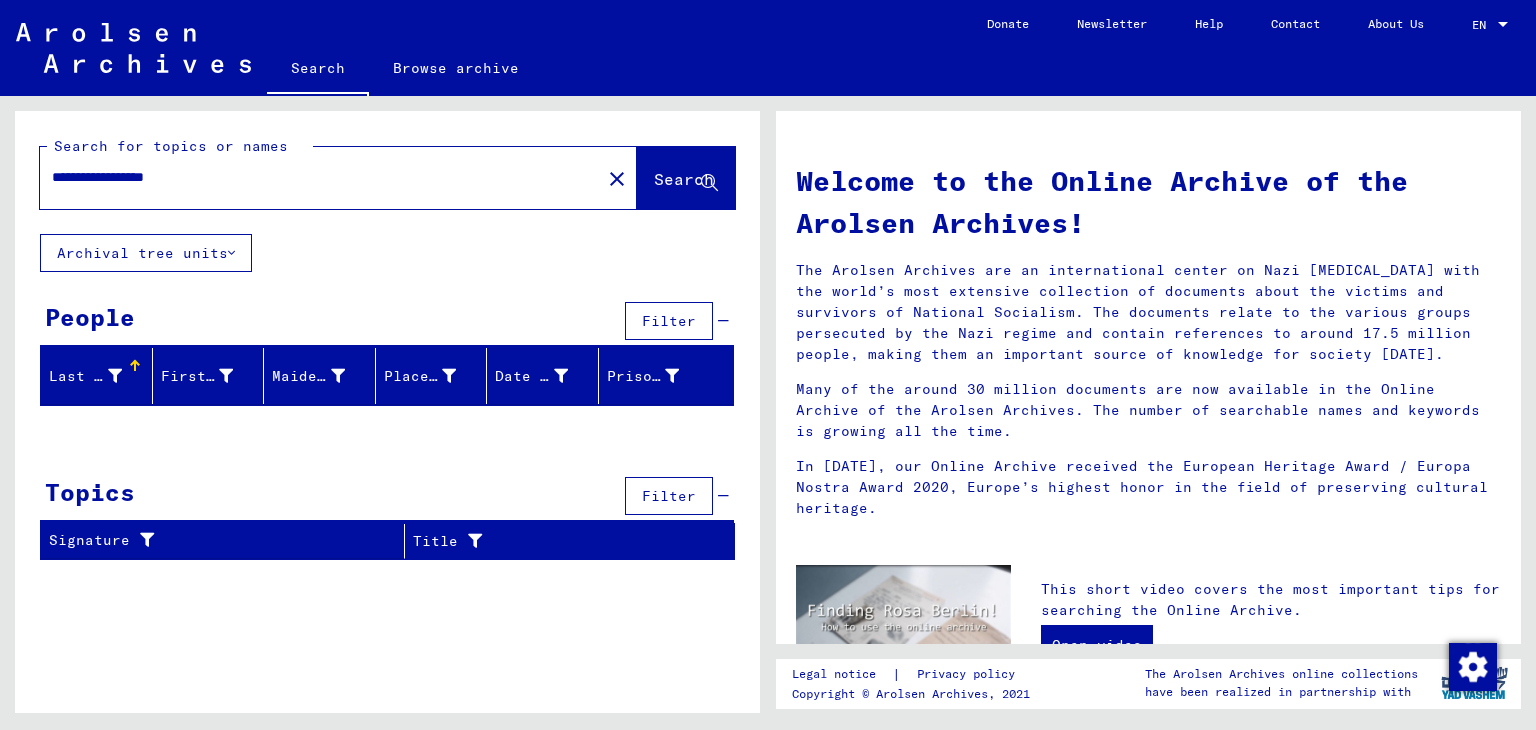 click on "**********" 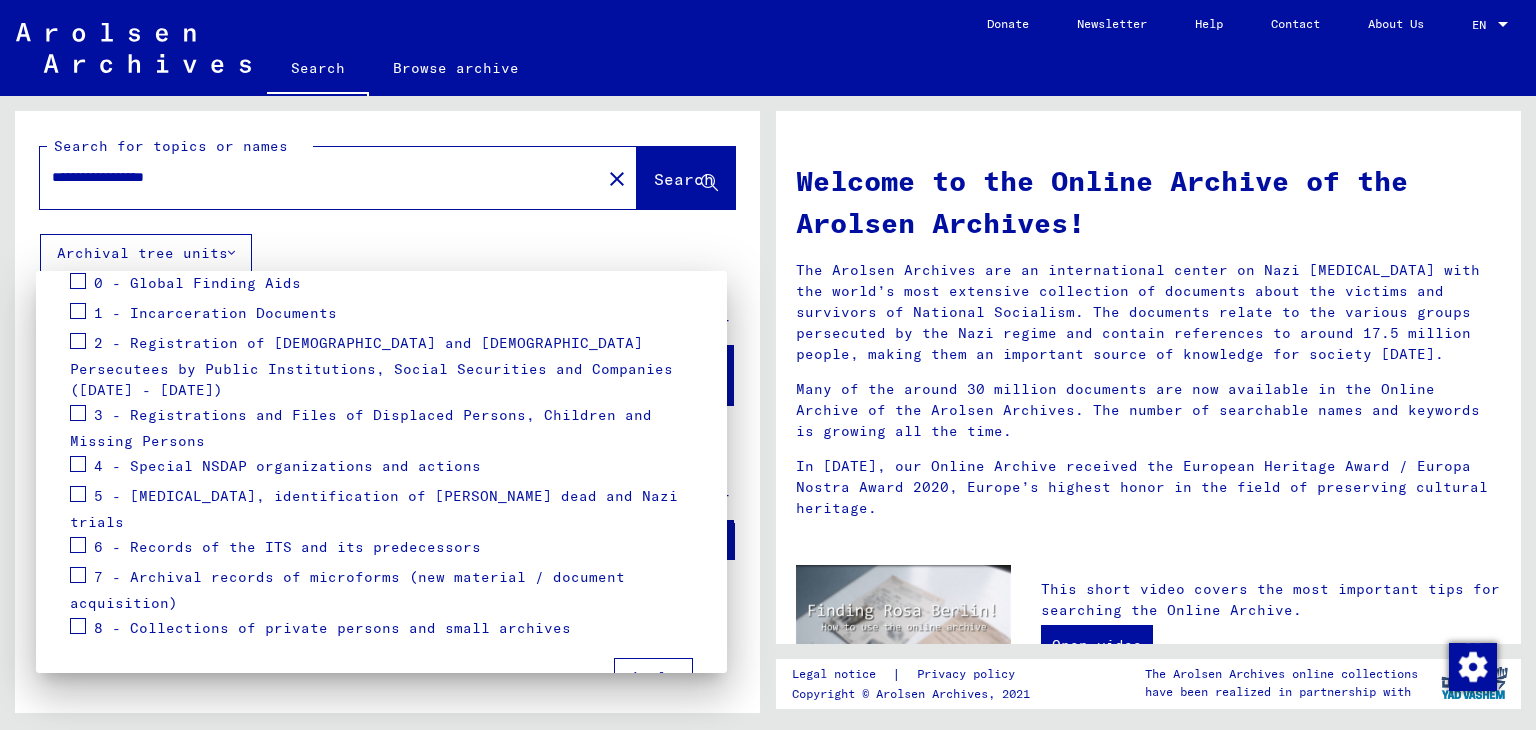 scroll, scrollTop: 270, scrollLeft: 0, axis: vertical 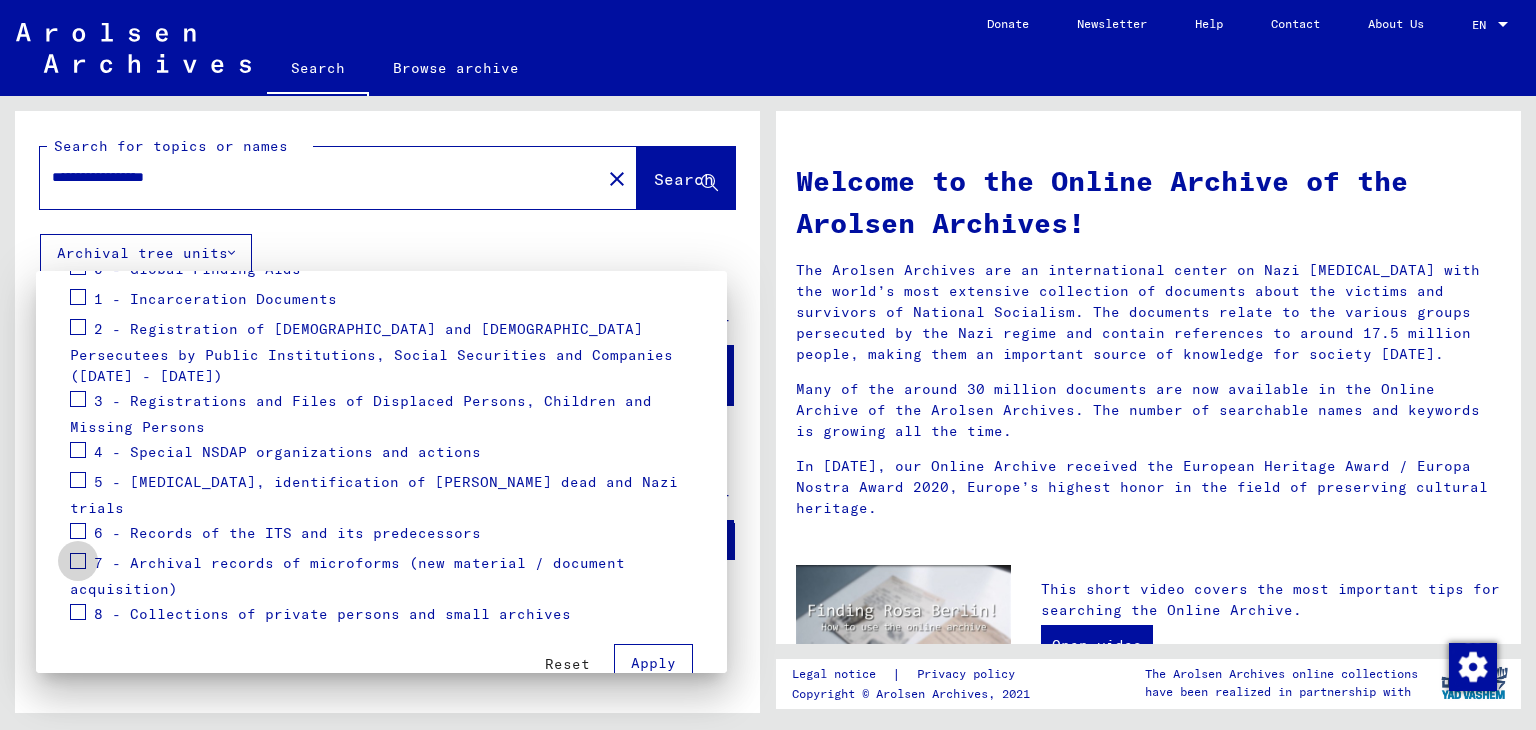 click at bounding box center (78, 561) 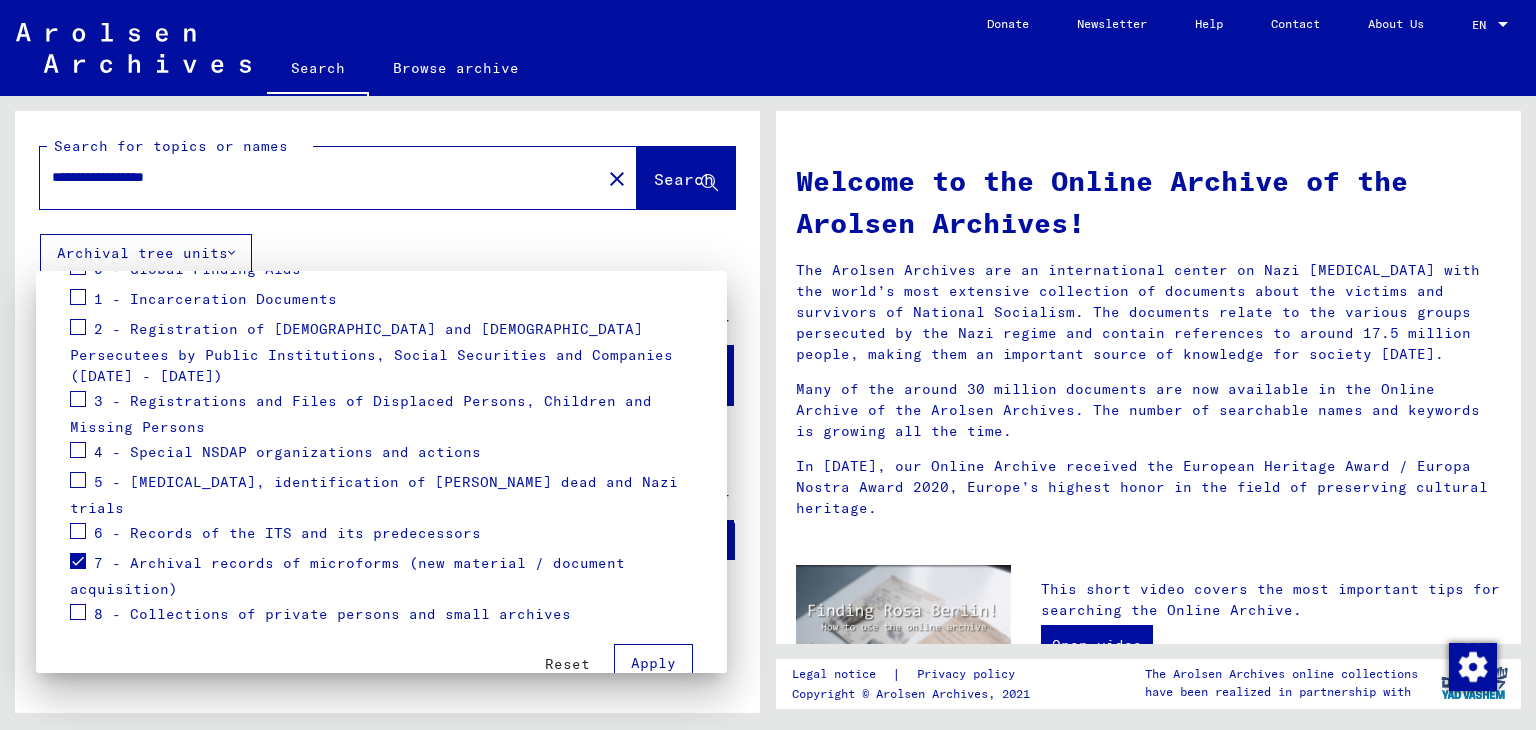 click at bounding box center [78, 531] 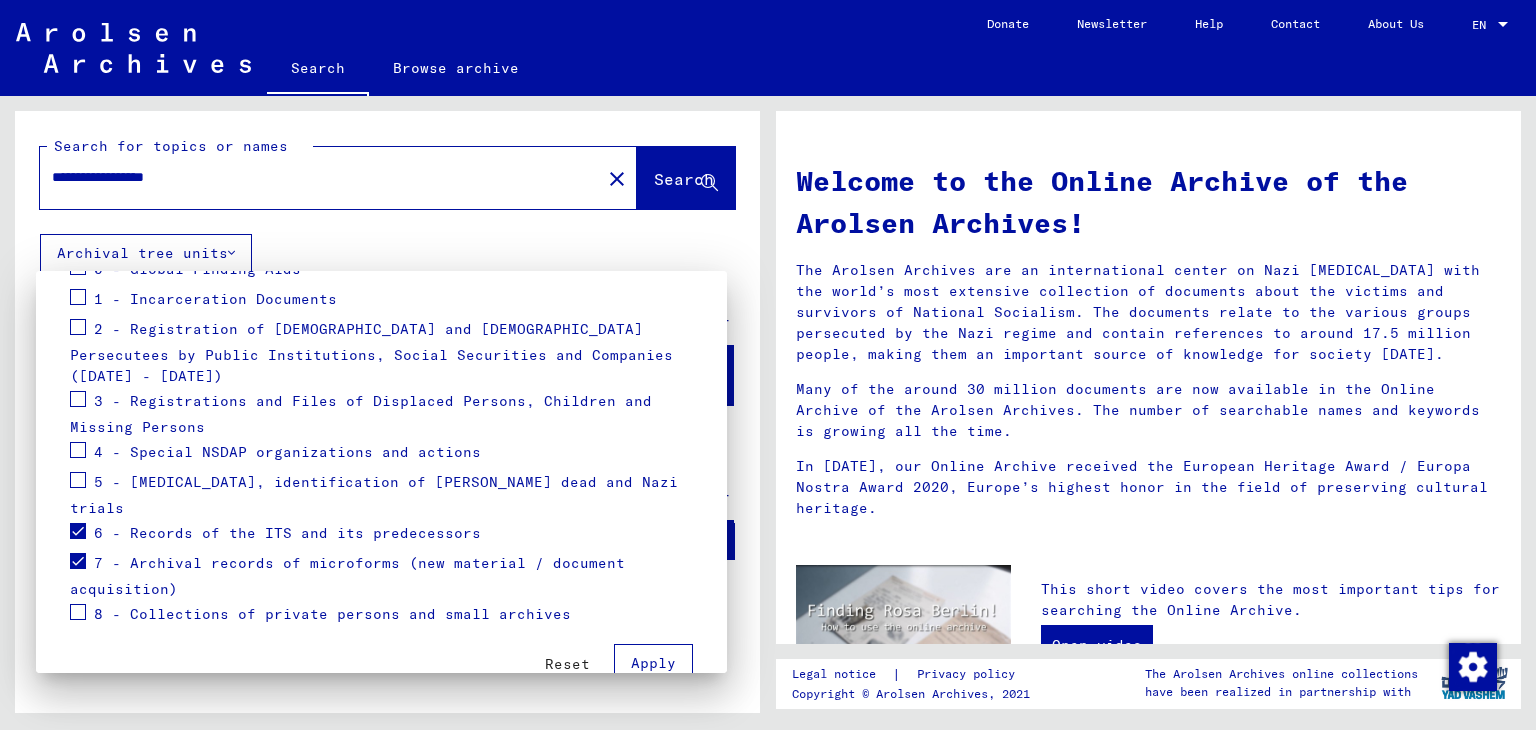 scroll, scrollTop: 170, scrollLeft: 0, axis: vertical 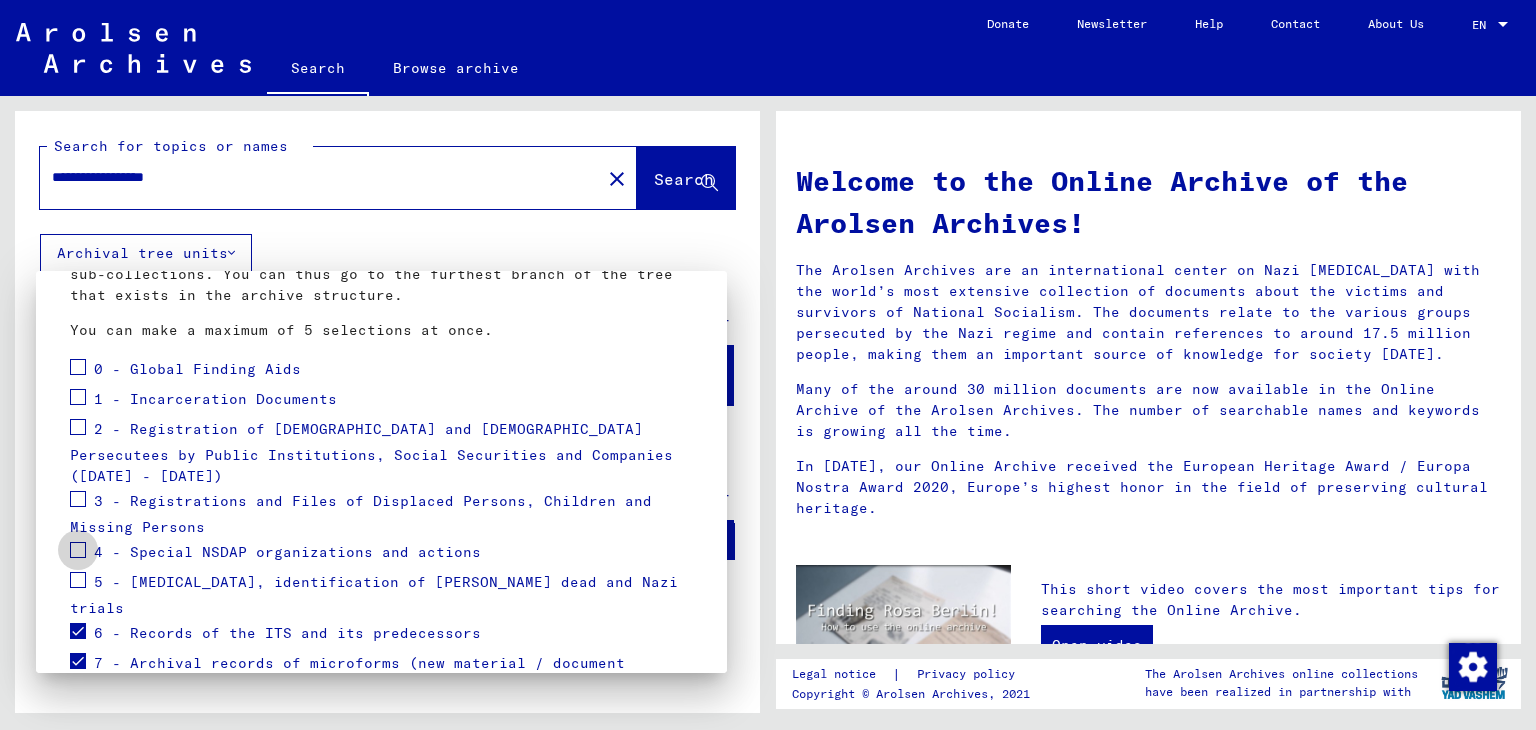 click at bounding box center [78, 550] 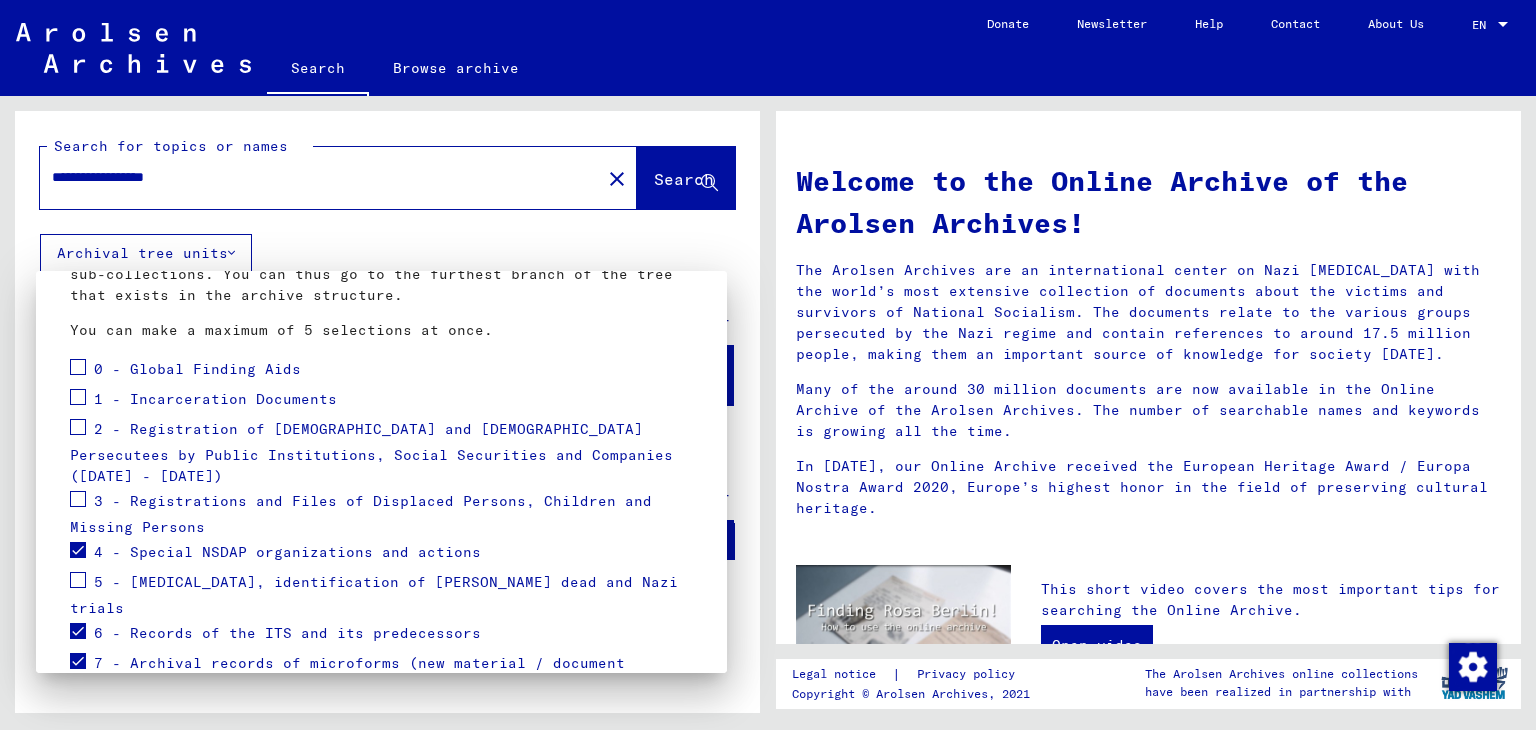 click at bounding box center (78, 499) 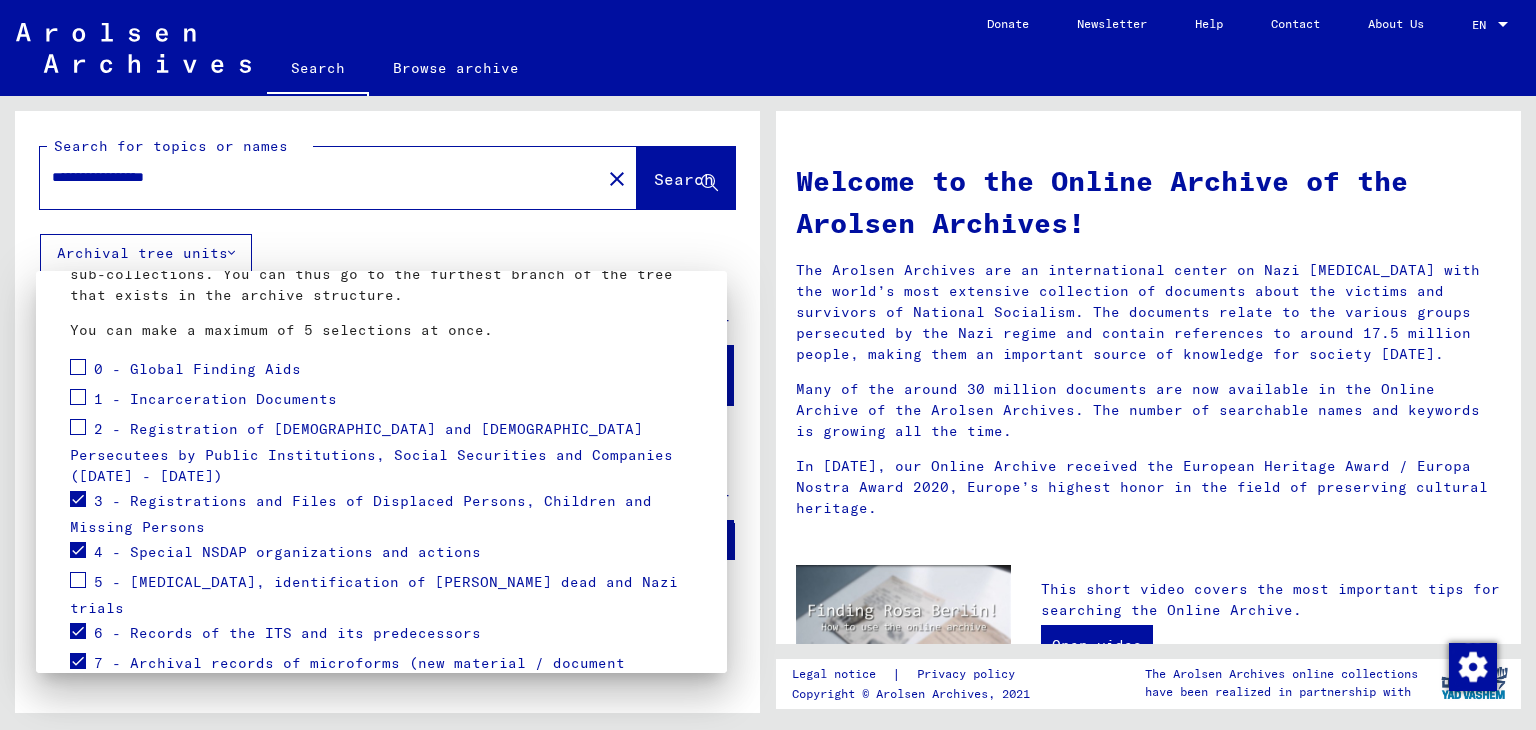 click at bounding box center [78, 427] 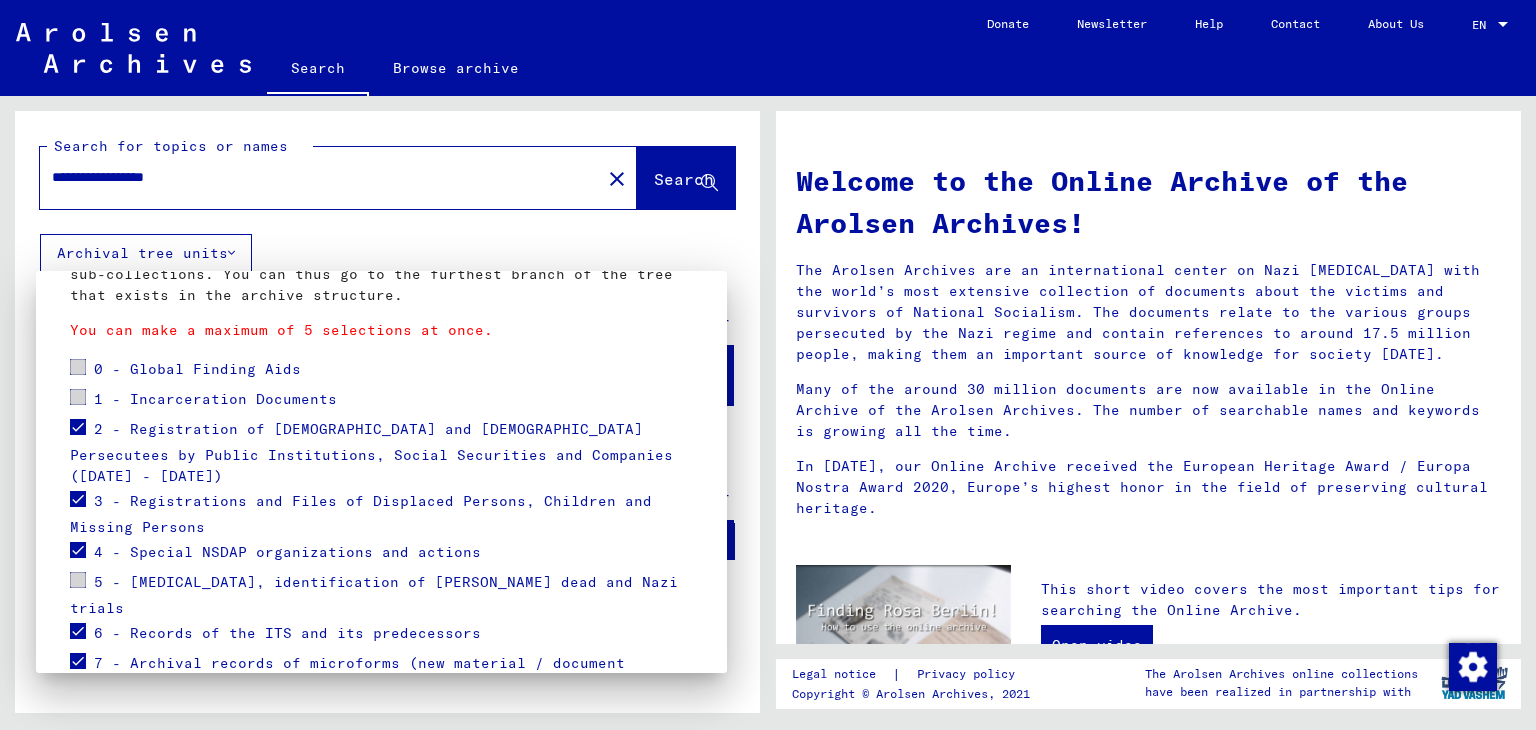 click at bounding box center [78, 397] 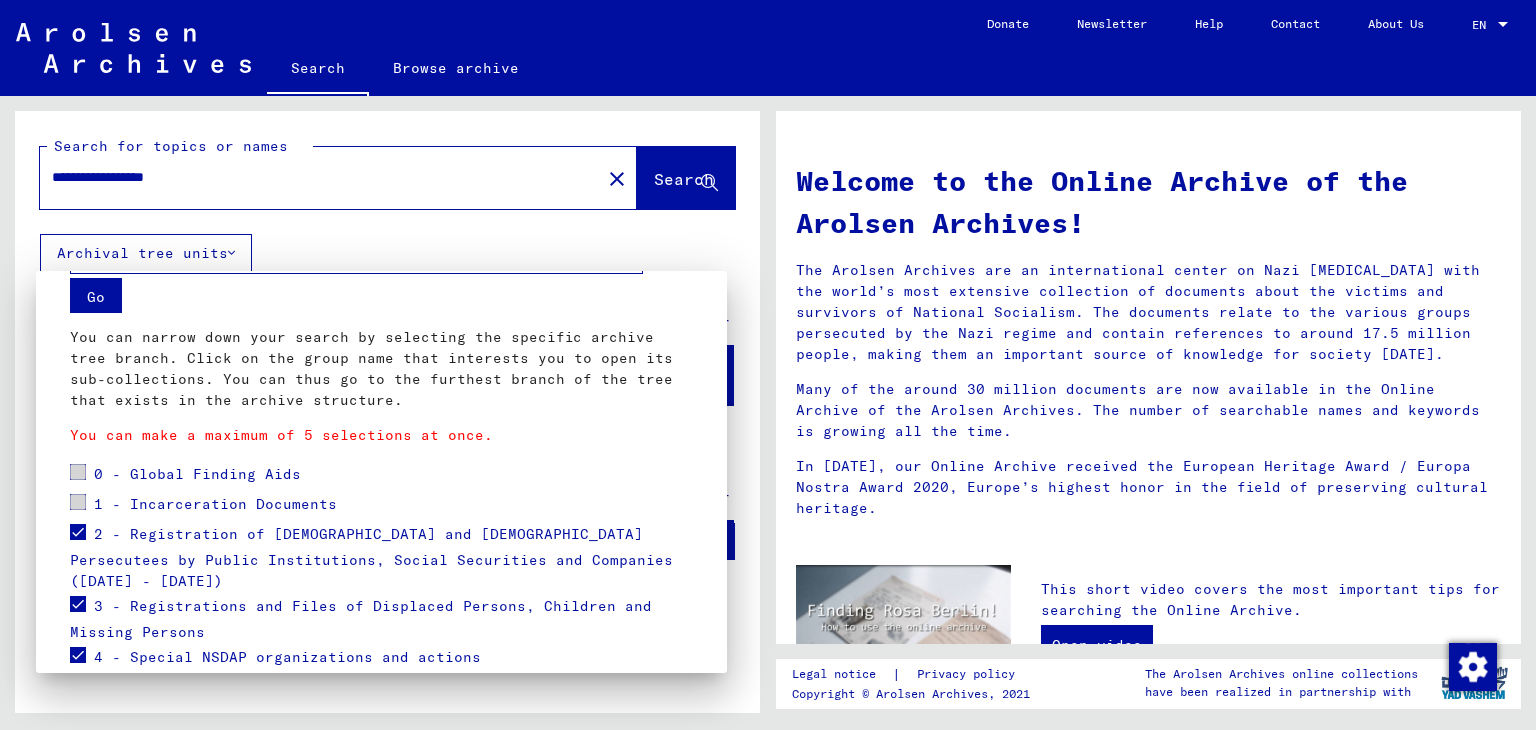 scroll, scrollTop: 100, scrollLeft: 0, axis: vertical 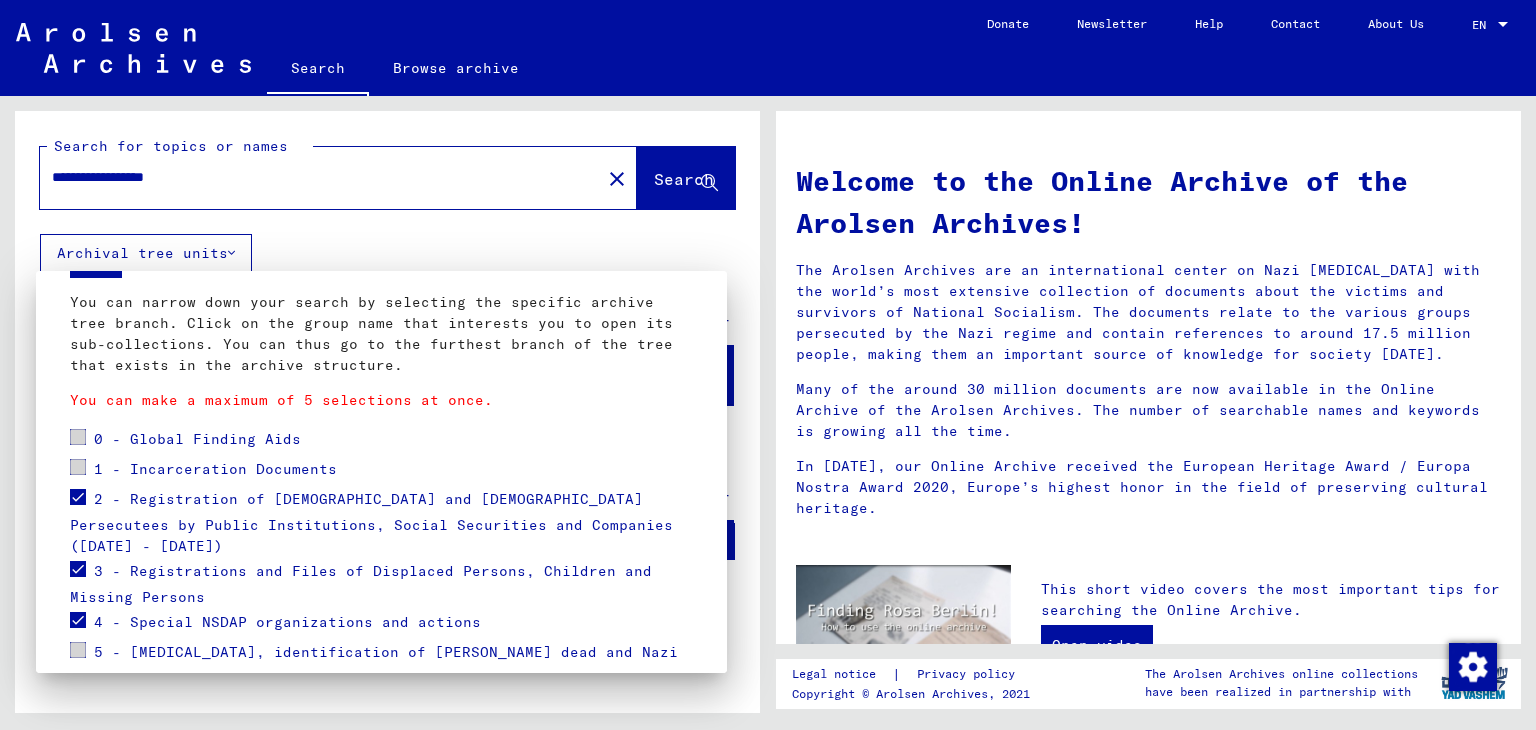 drag, startPoint x: 82, startPoint y: 501, endPoint x: 84, endPoint y: 491, distance: 10.198039 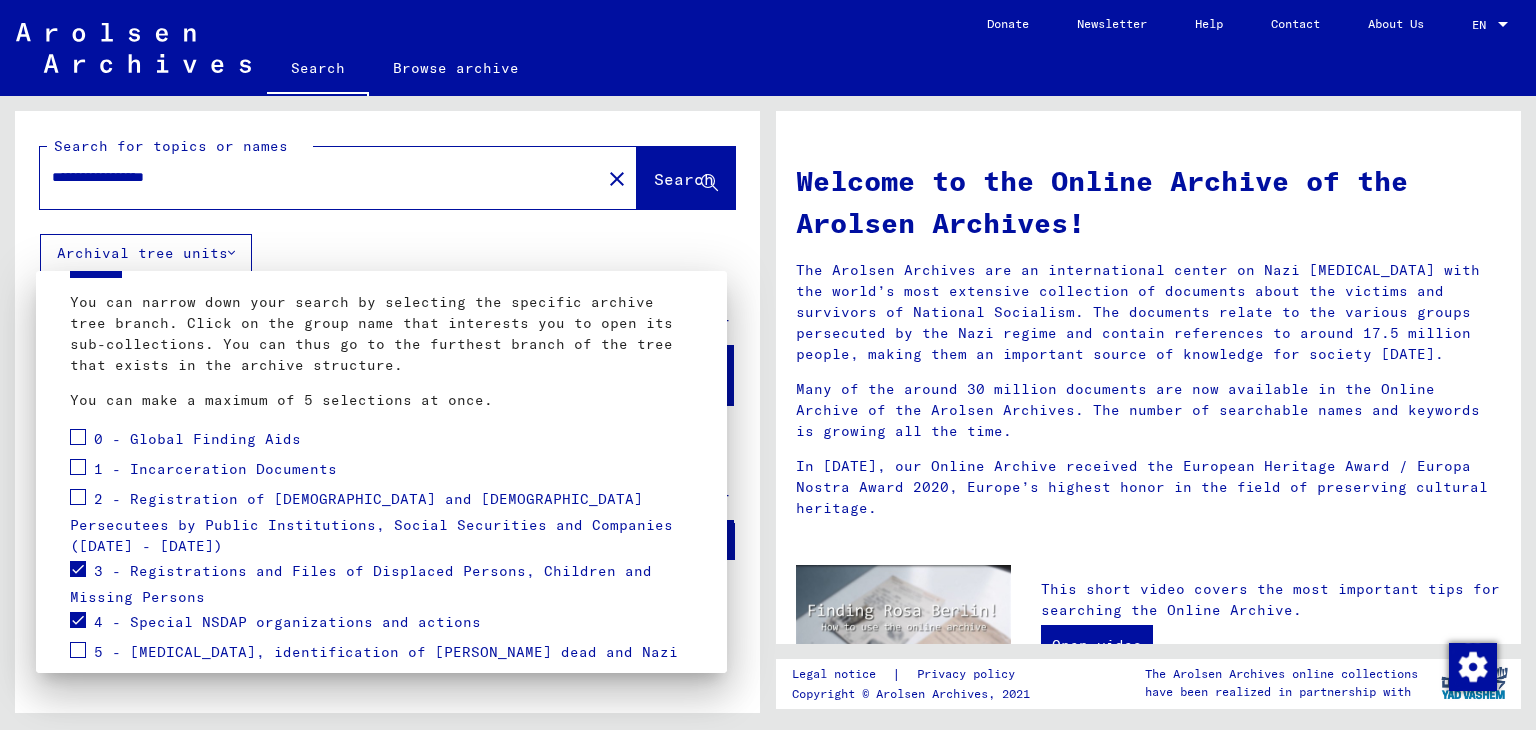 click at bounding box center [78, 437] 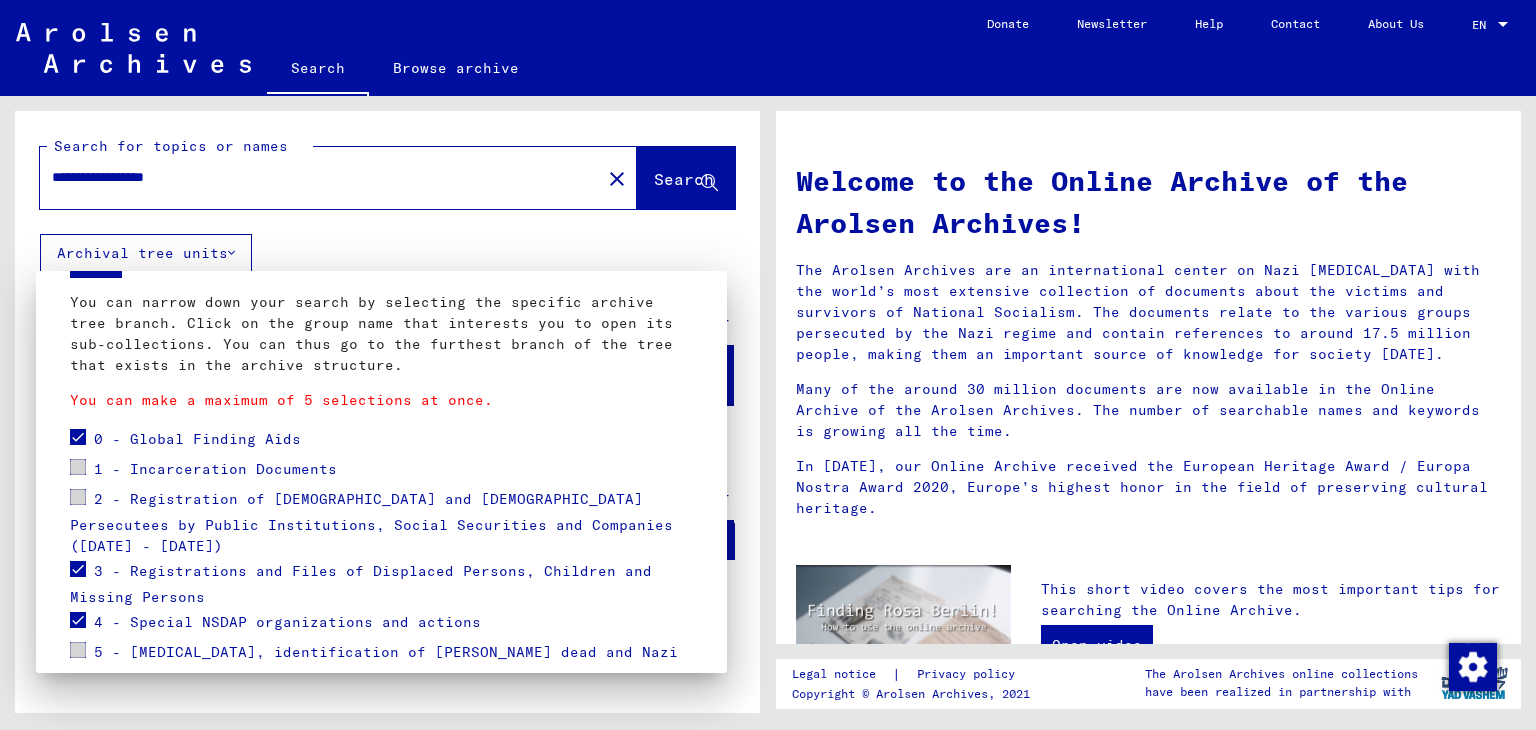 click at bounding box center [78, 569] 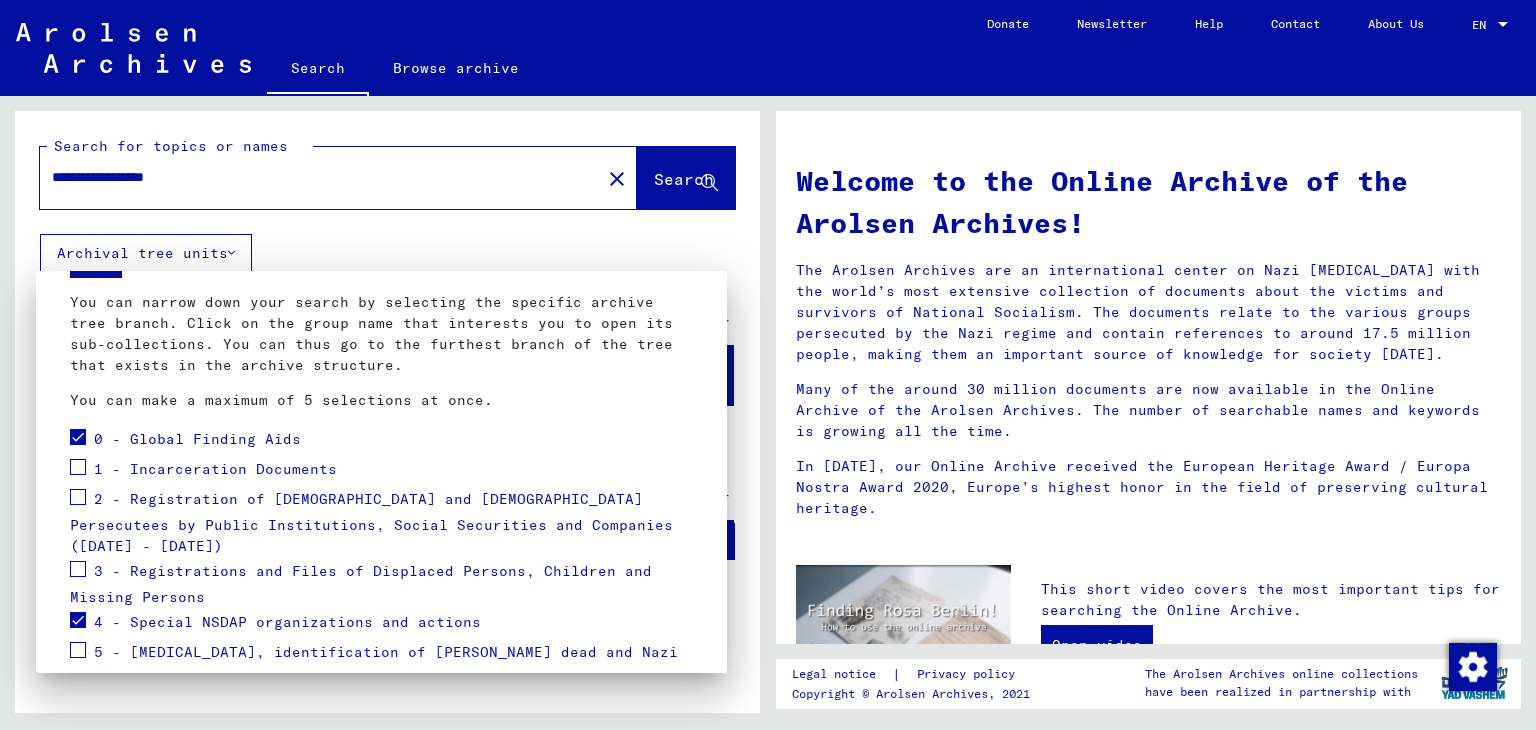 click at bounding box center [78, 467] 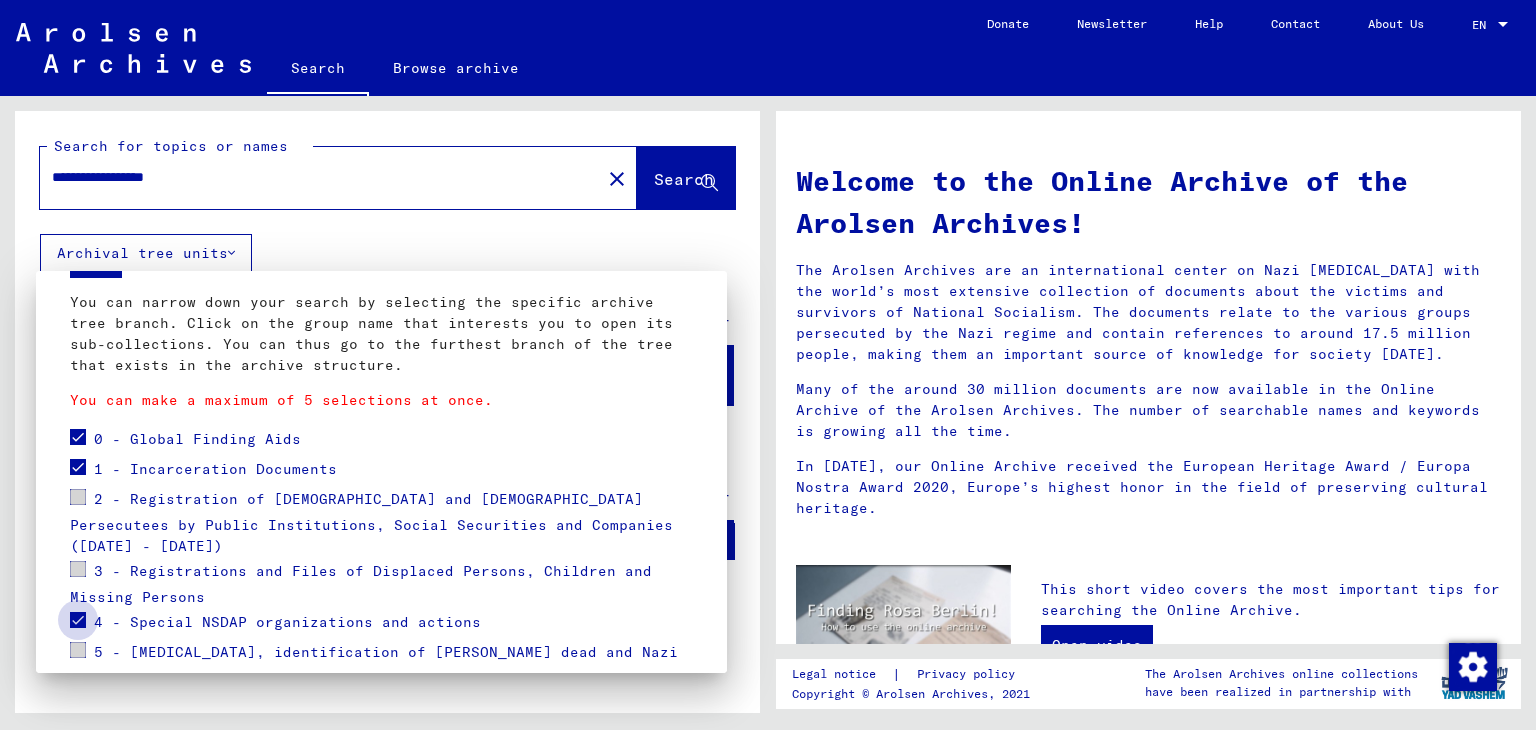 click at bounding box center [78, 620] 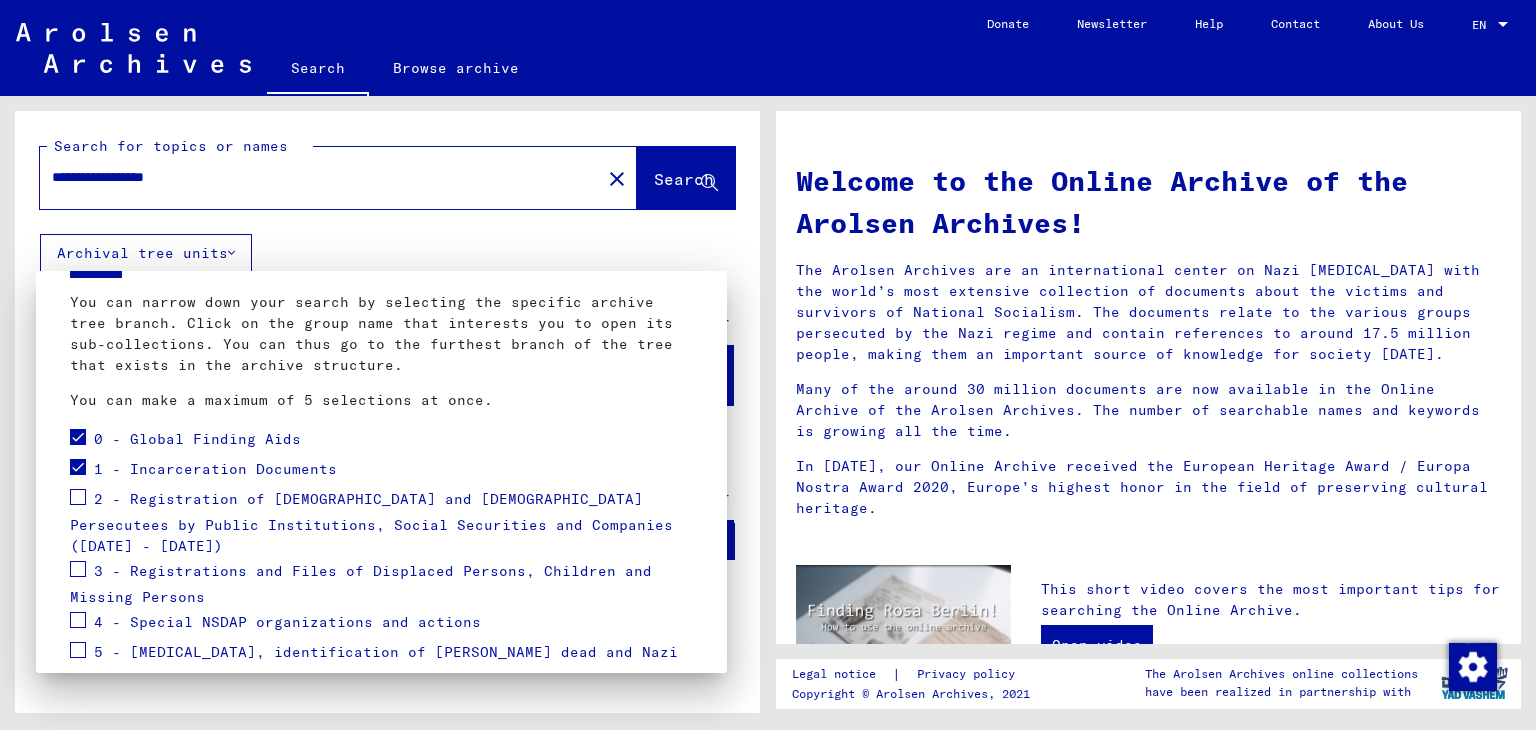 drag, startPoint x: 80, startPoint y: 485, endPoint x: 79, endPoint y: 504, distance: 19.026299 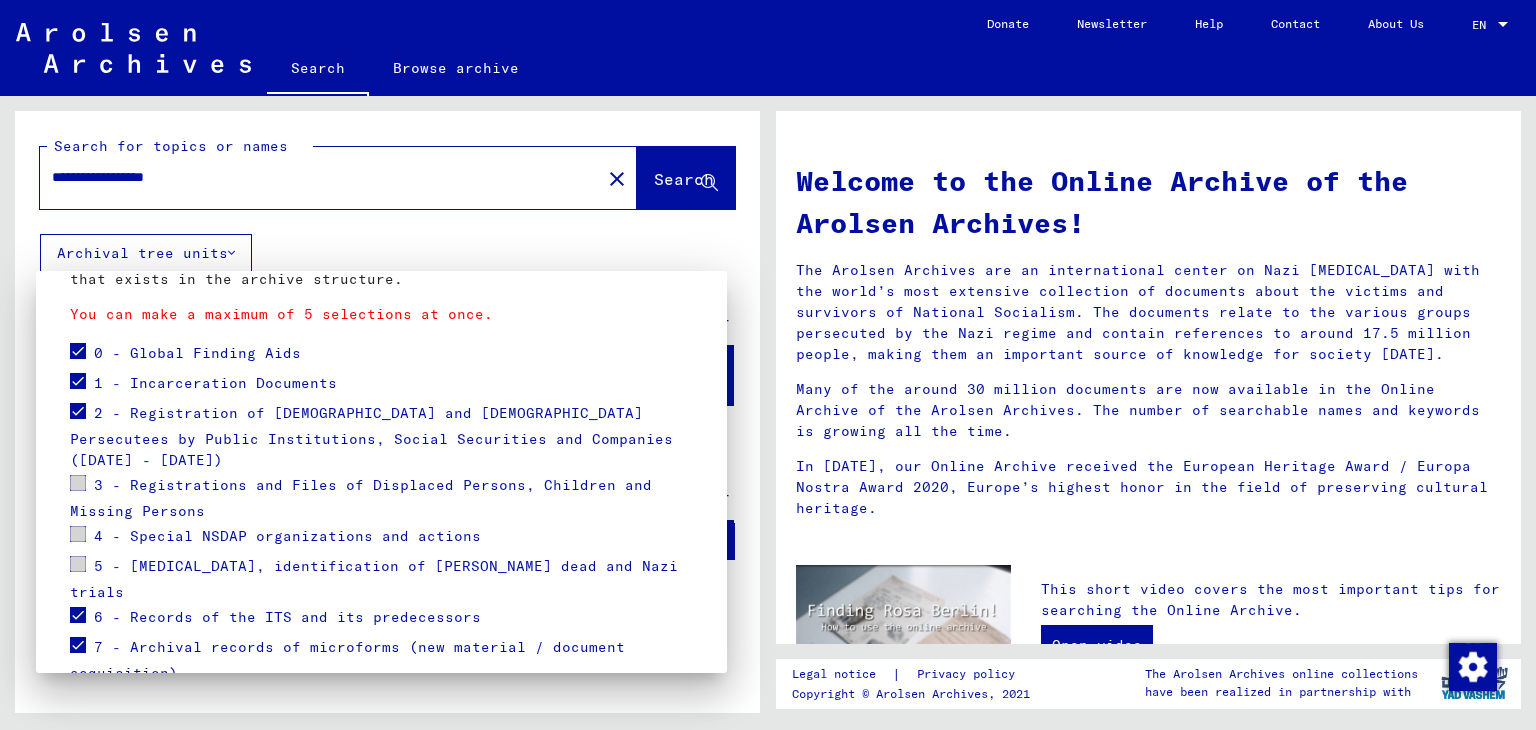 scroll, scrollTop: 270, scrollLeft: 0, axis: vertical 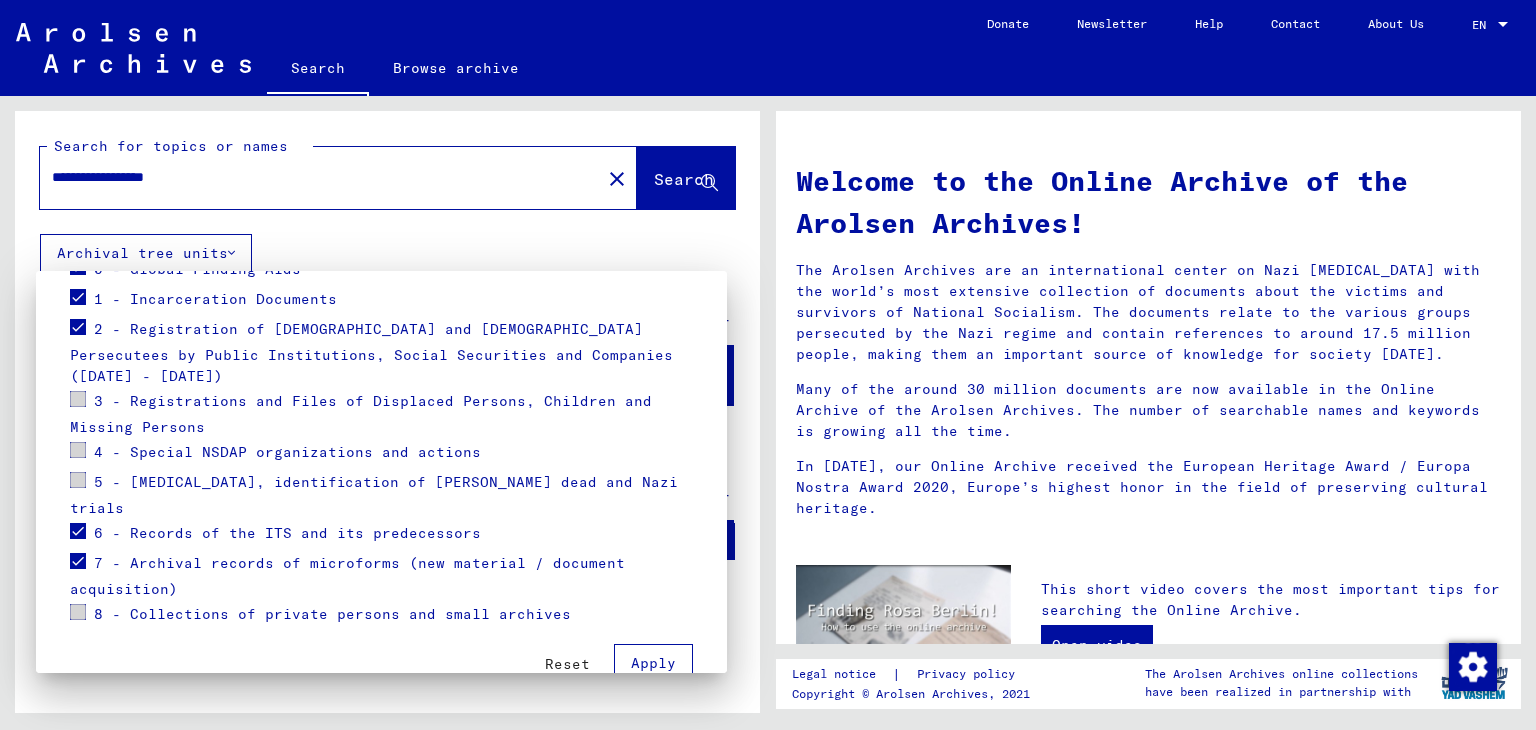click at bounding box center (78, 534) 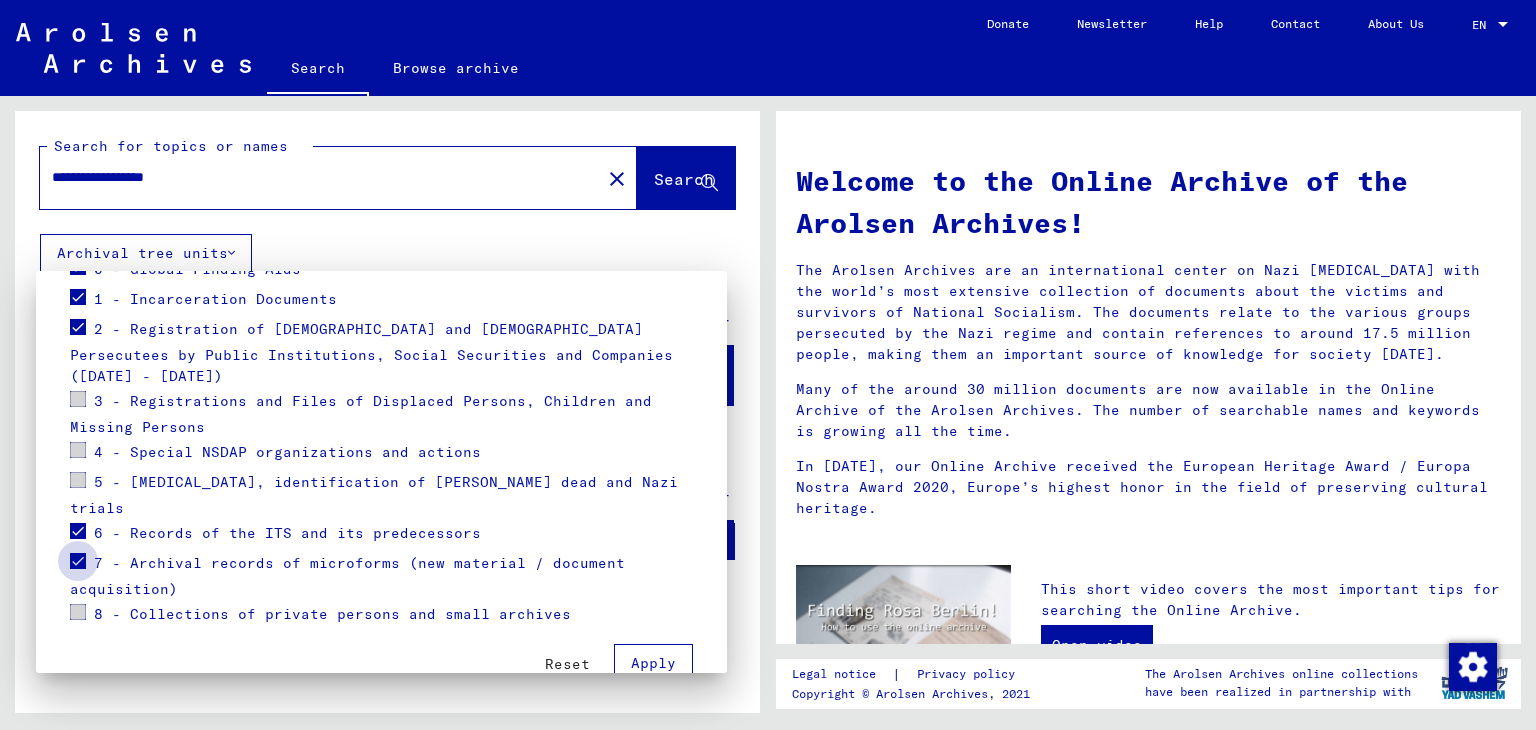 click at bounding box center (78, 561) 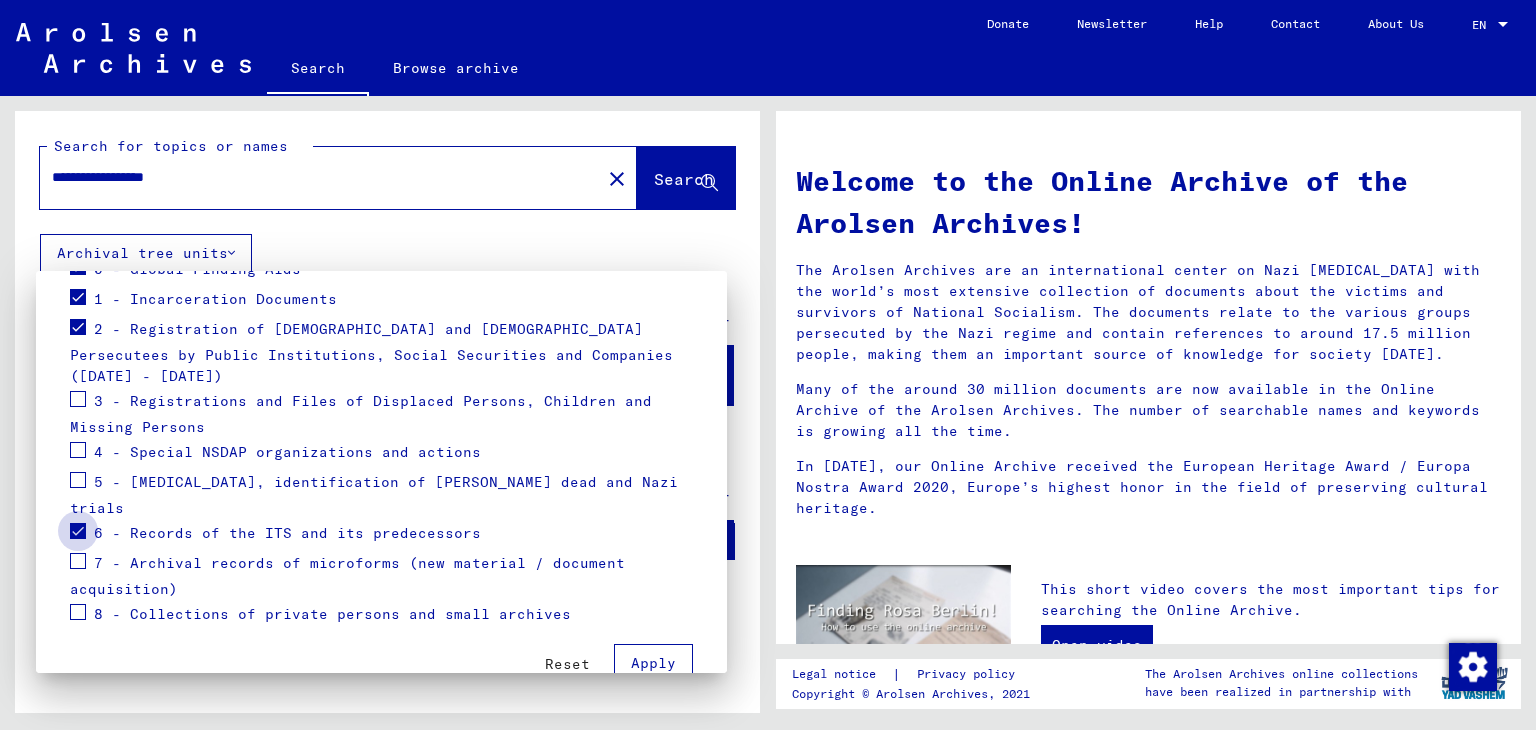 click at bounding box center [78, 531] 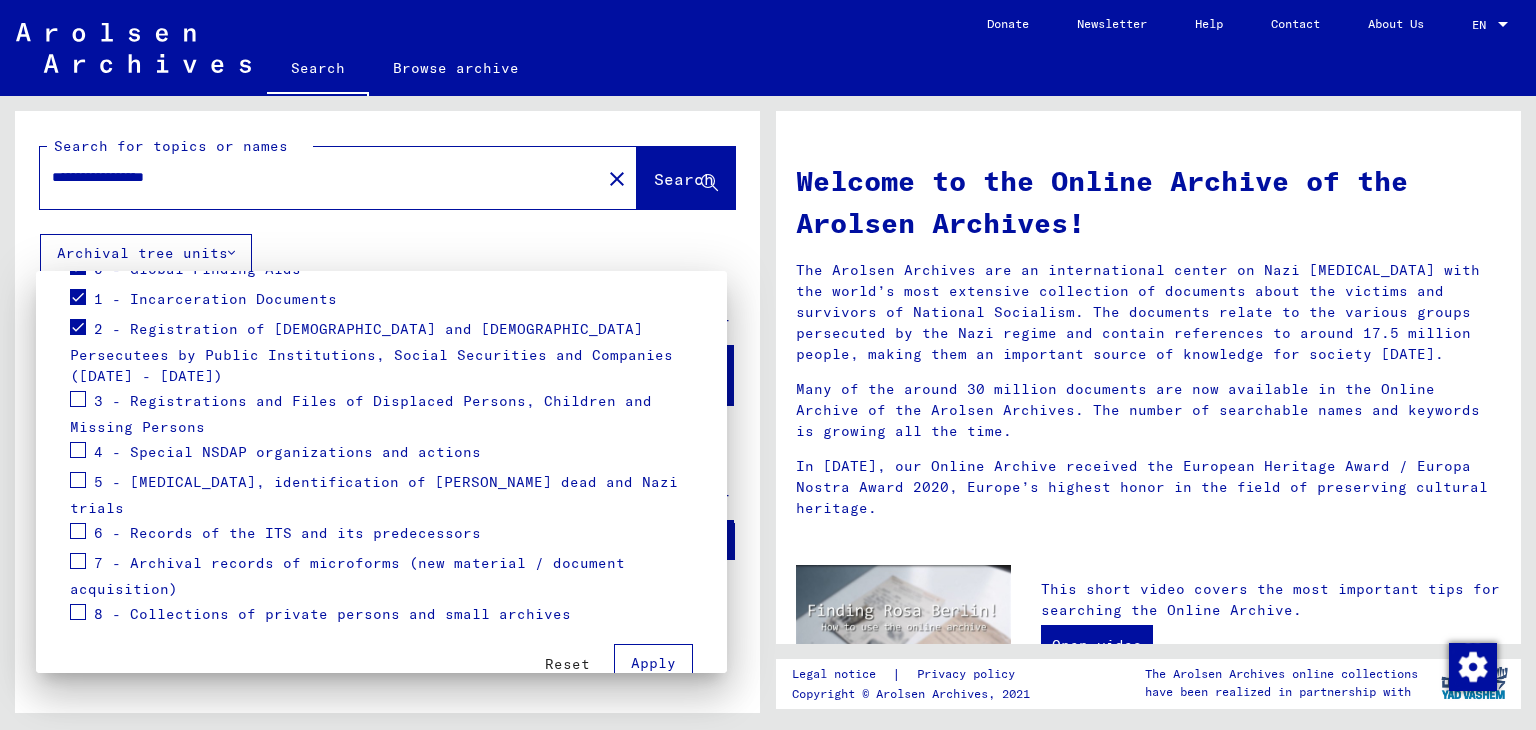 click at bounding box center [78, 399] 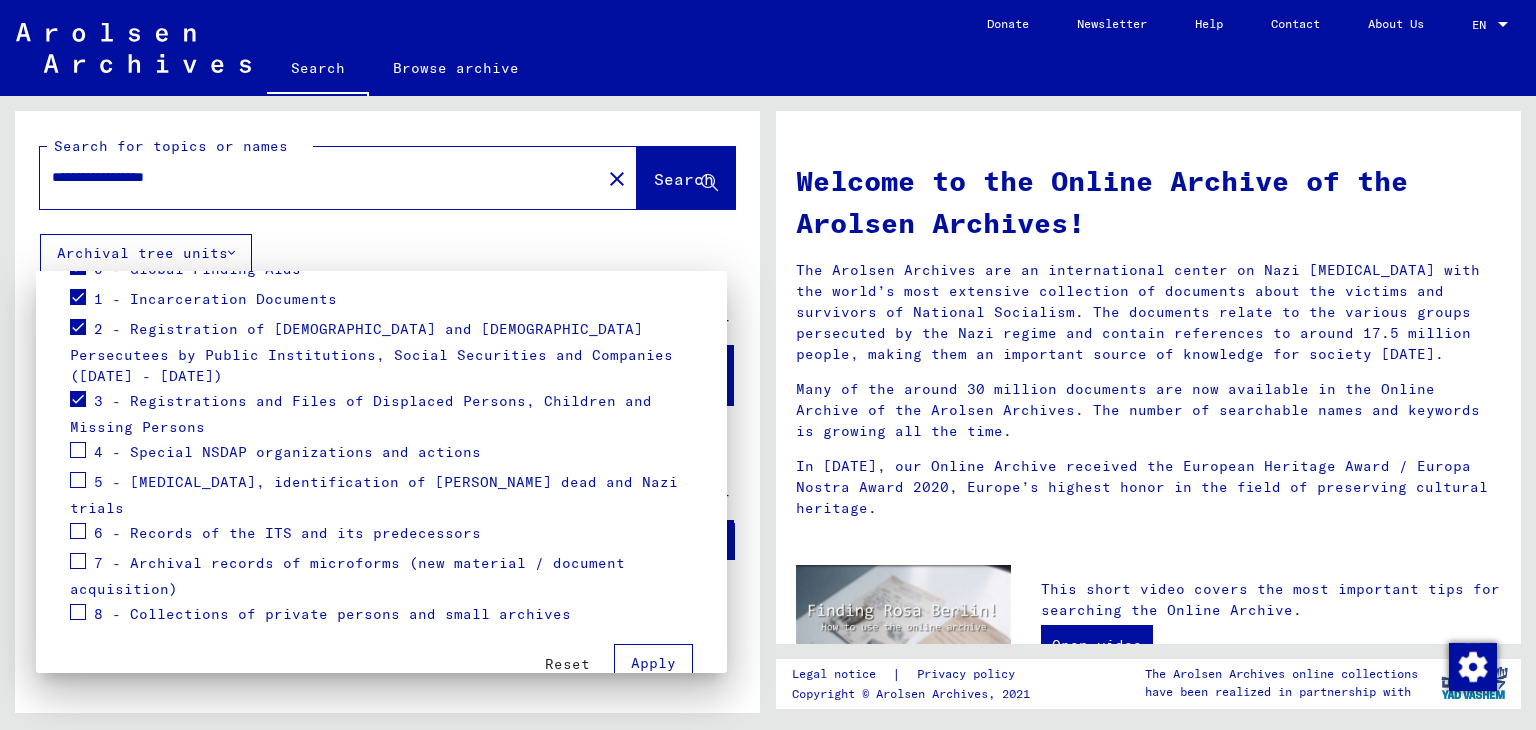 drag, startPoint x: 80, startPoint y: 425, endPoint x: 78, endPoint y: 462, distance: 37.054016 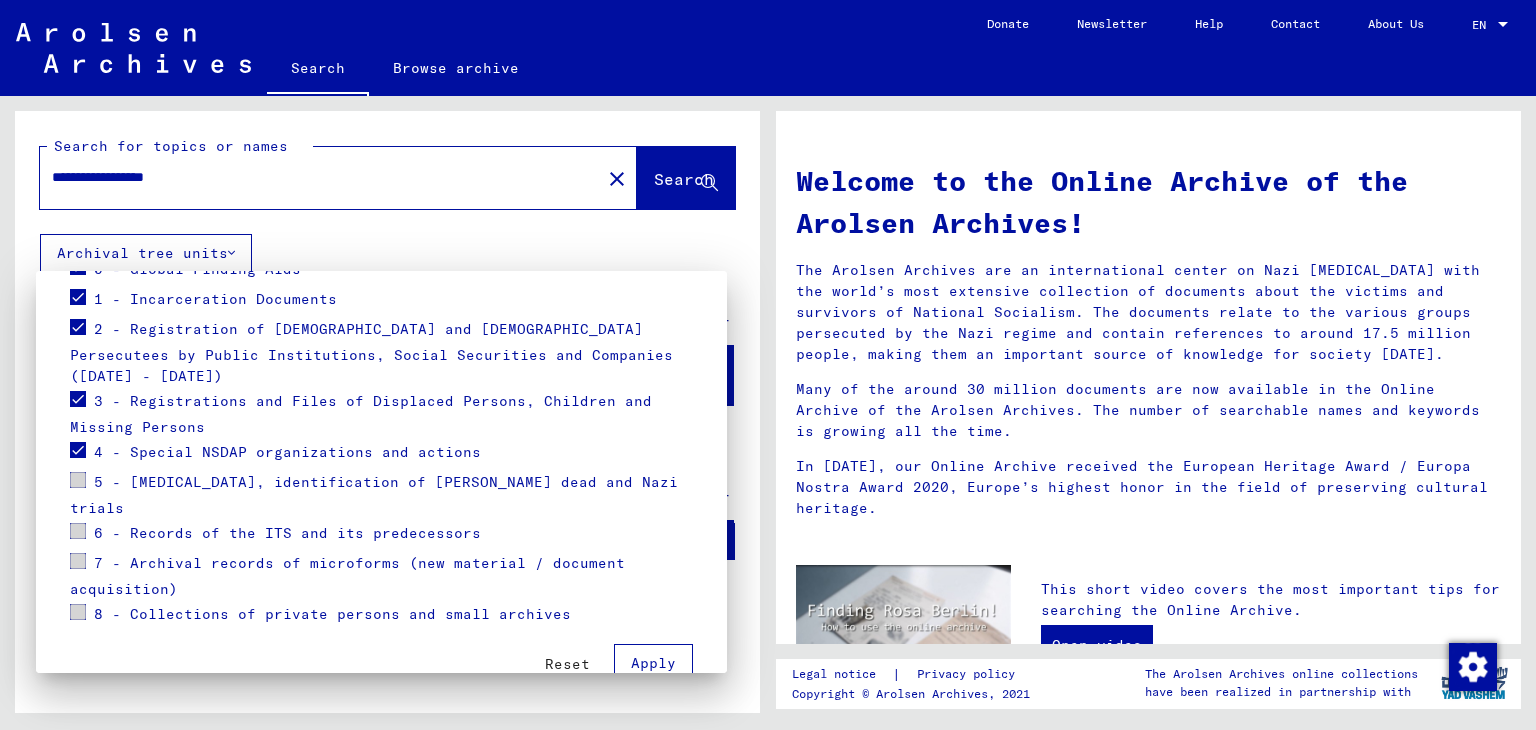 click on "Apply" at bounding box center [653, 663] 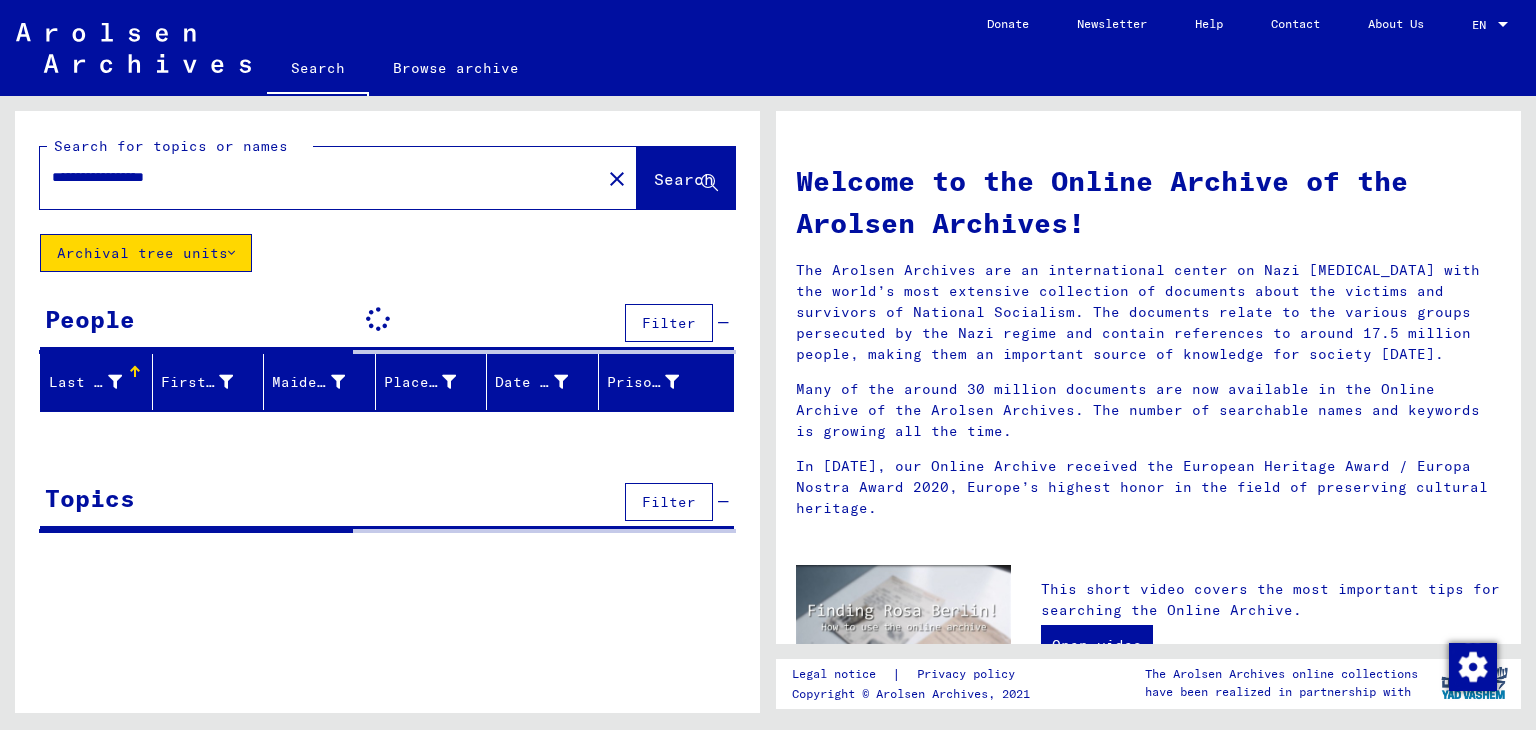 click on "**********" 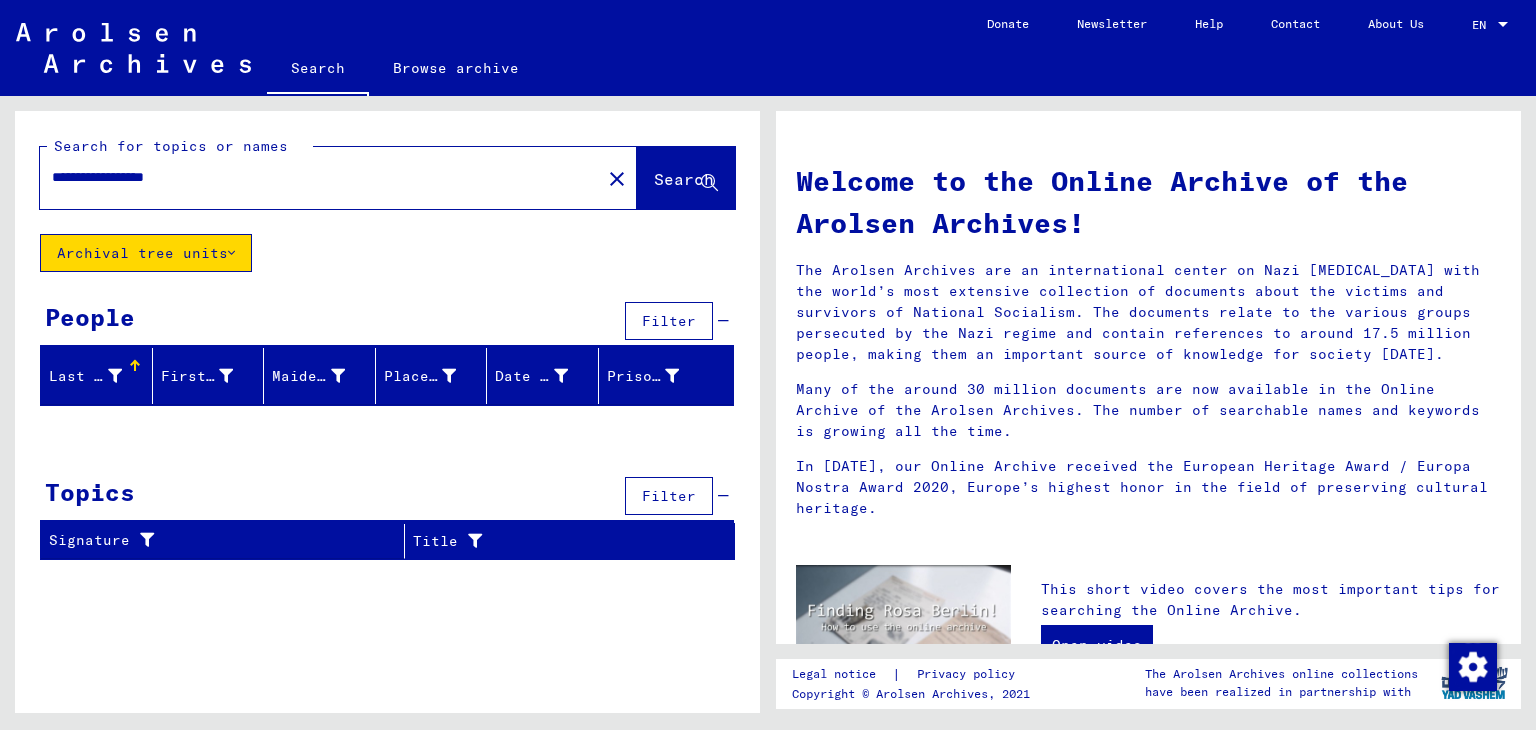 click on "**********" at bounding box center [314, 177] 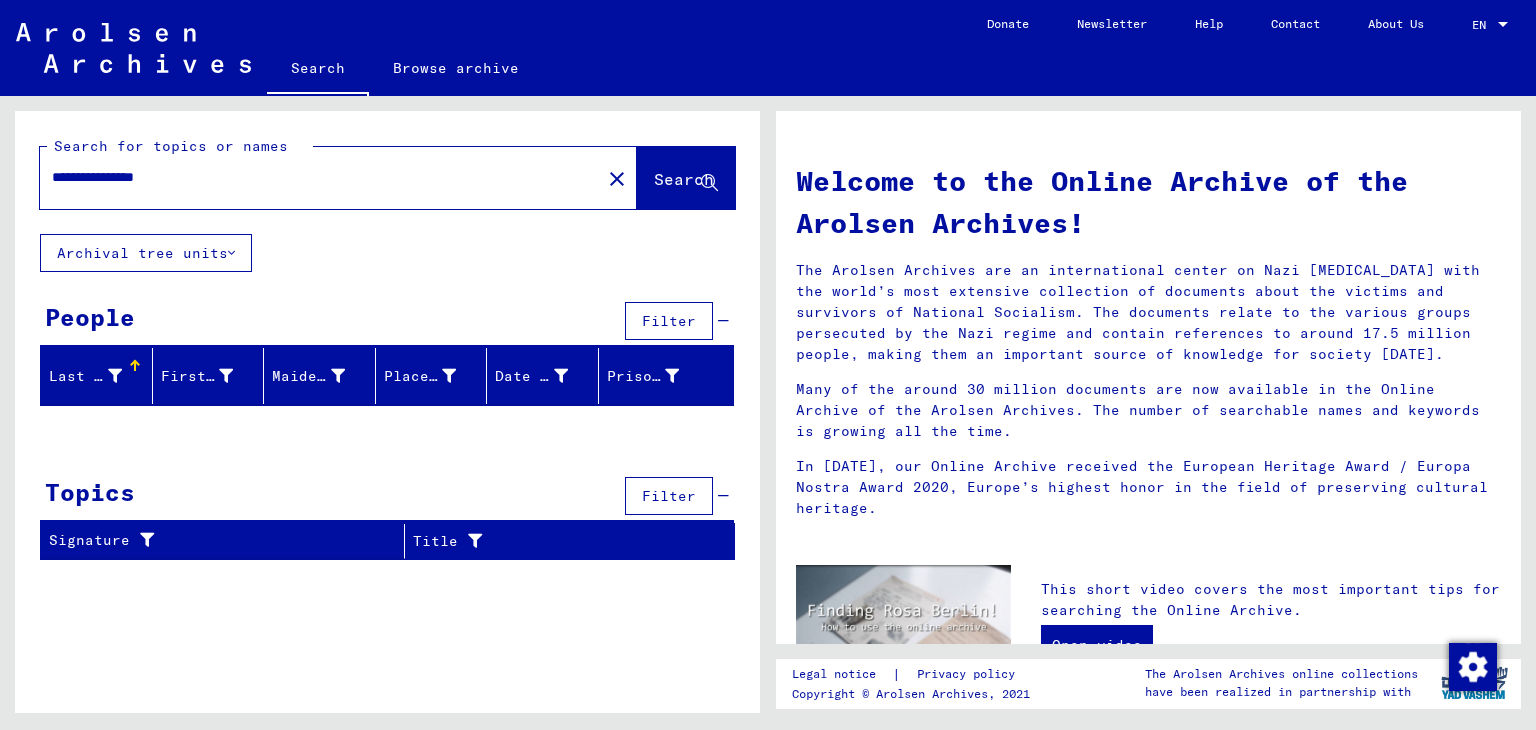 click on "Filter" at bounding box center (669, 321) 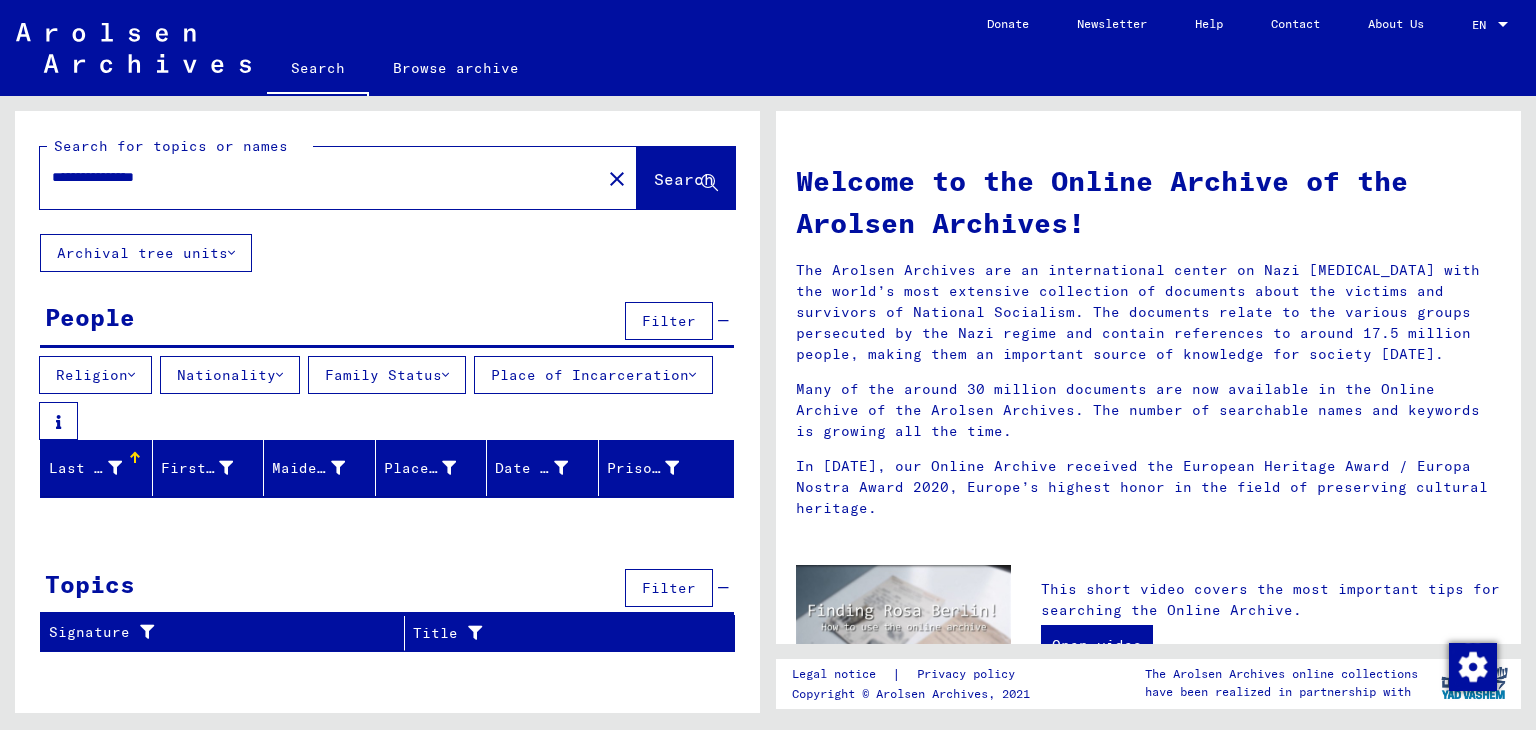 click on "Filter" at bounding box center (669, 321) 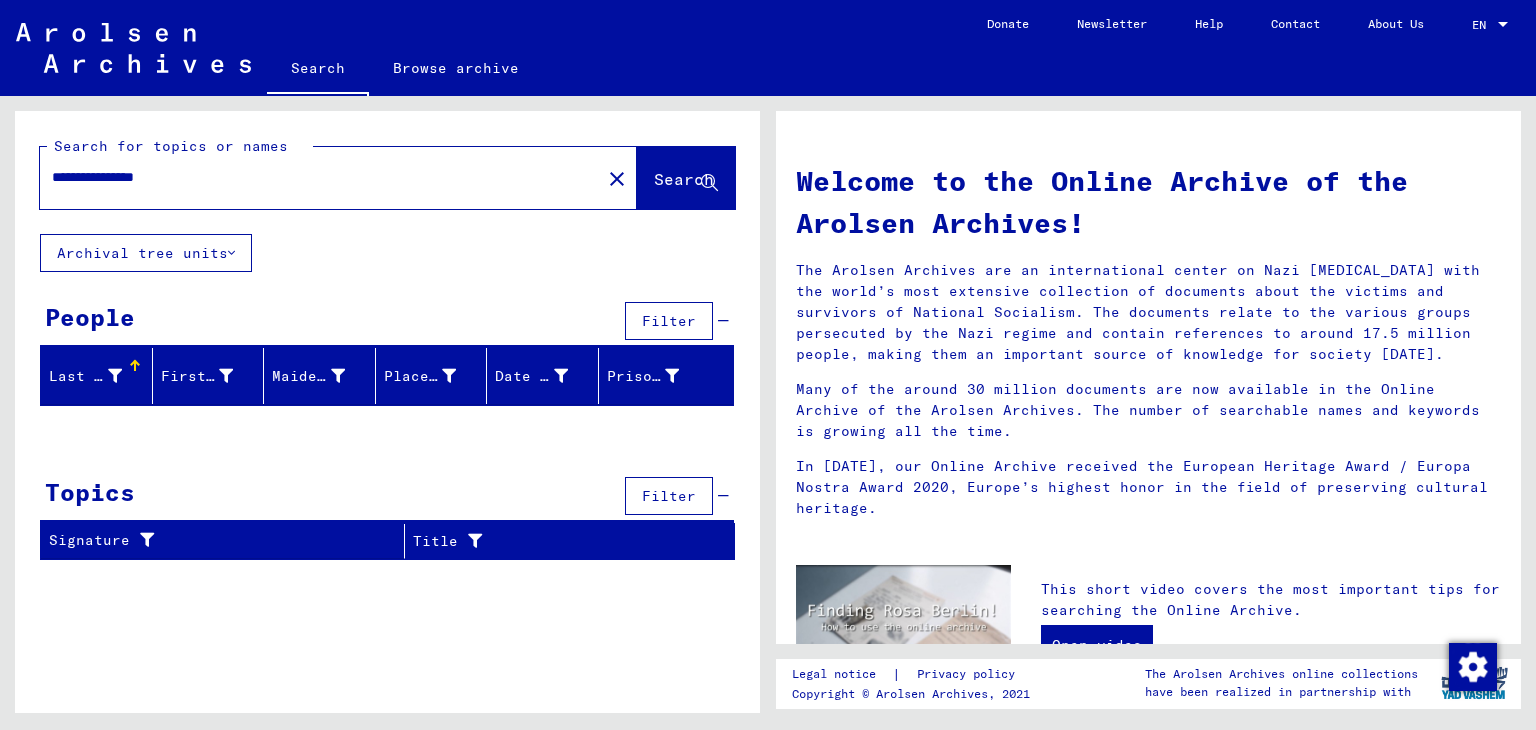 click on "**********" 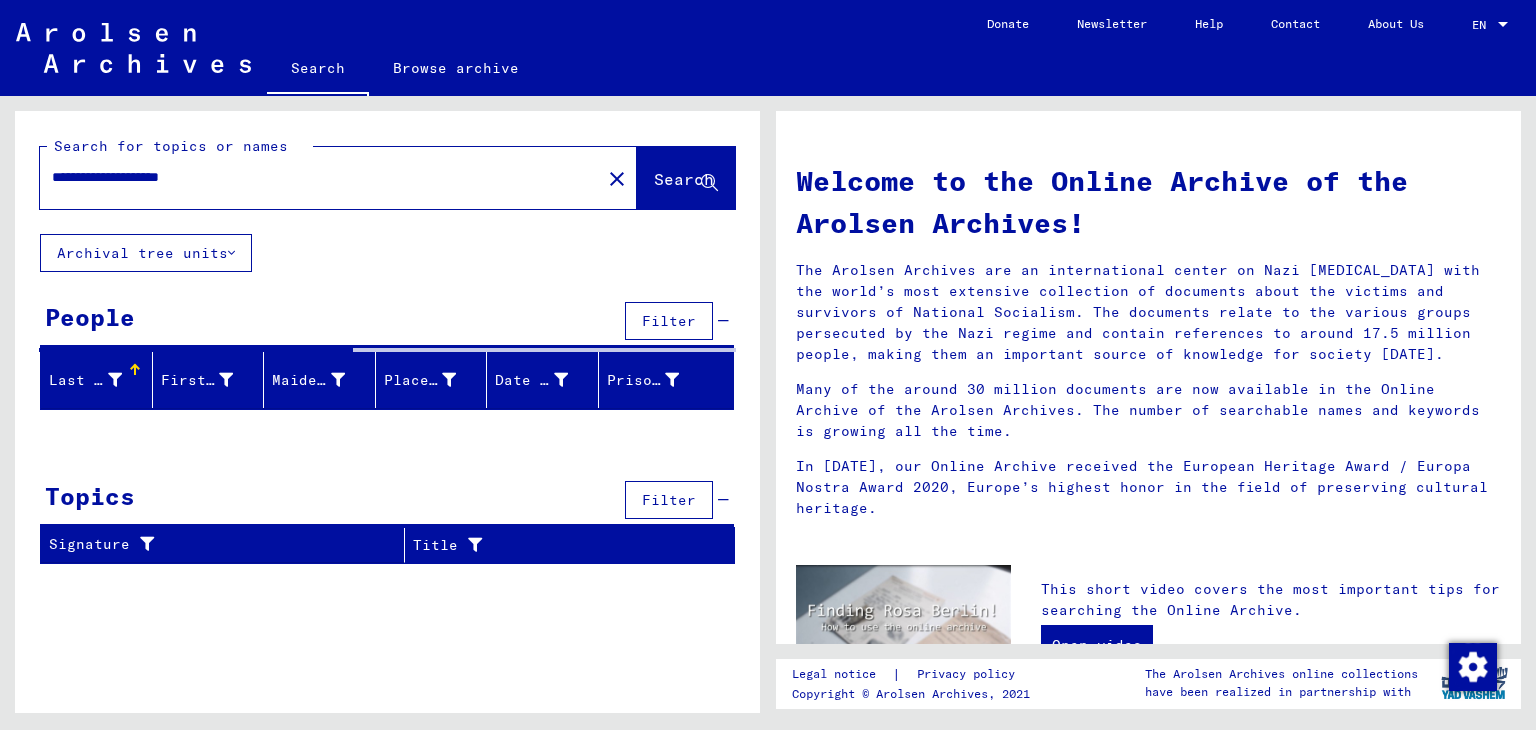 click on "**********" at bounding box center [314, 177] 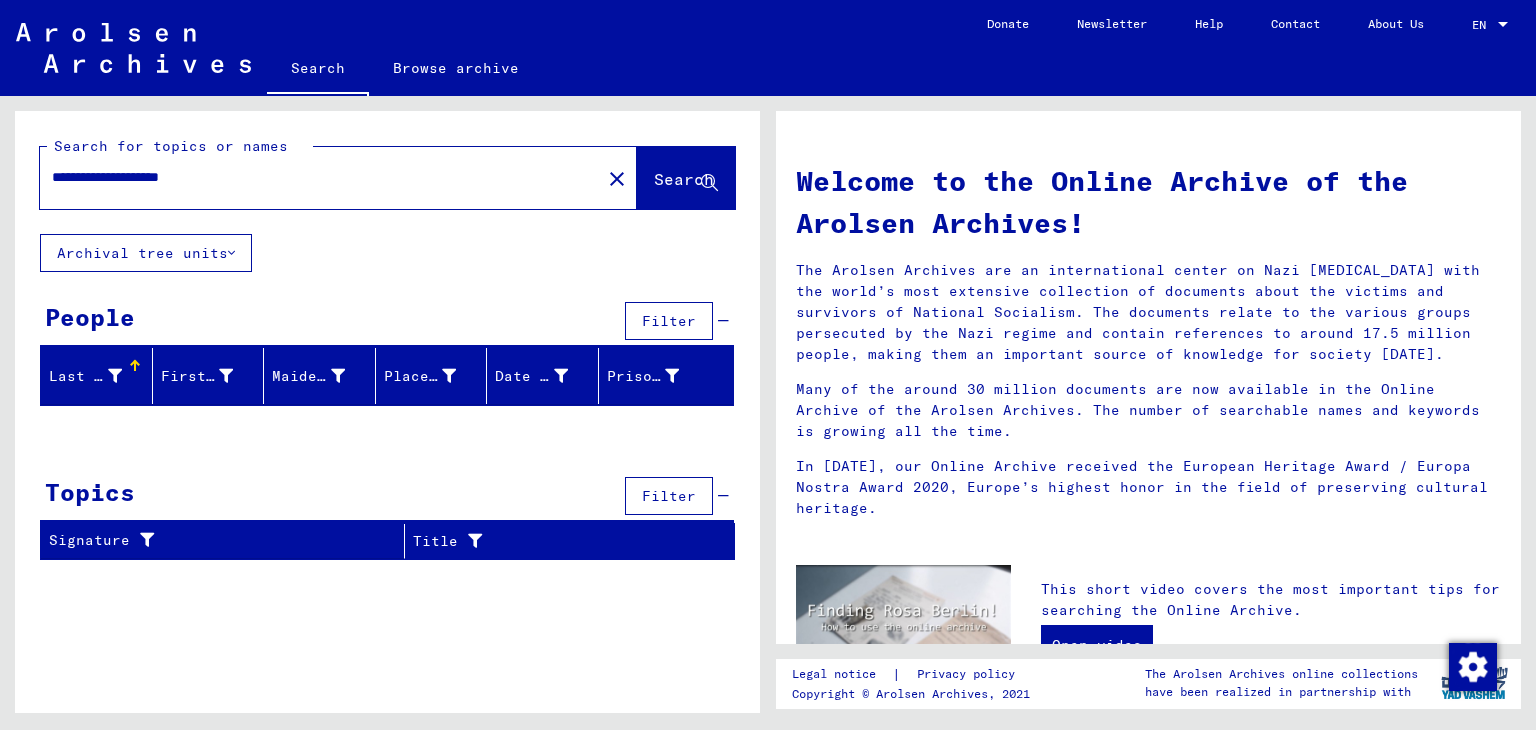 type on "**********" 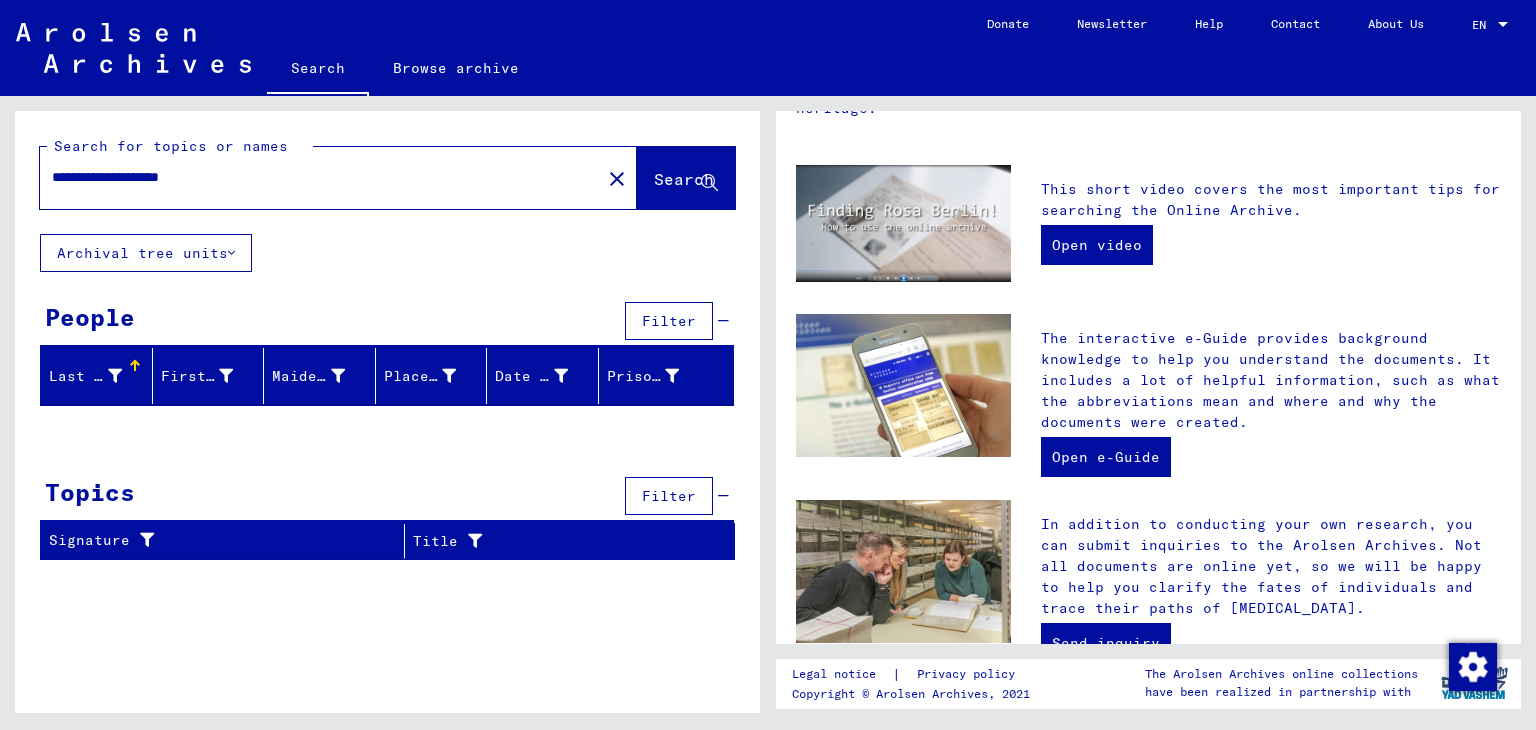 scroll, scrollTop: 200, scrollLeft: 0, axis: vertical 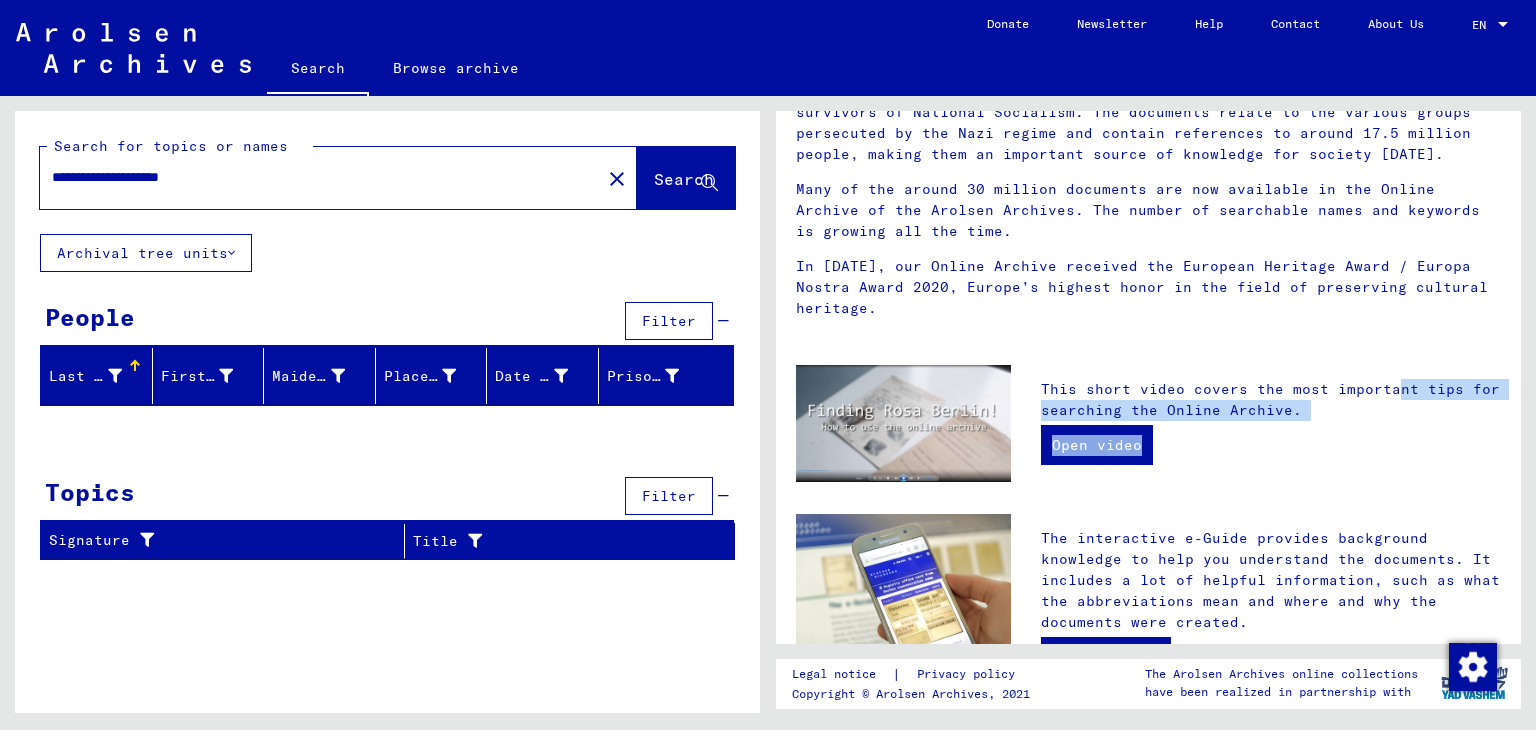 drag, startPoint x: 1250, startPoint y: 392, endPoint x: 1276, endPoint y: 435, distance: 50.24938 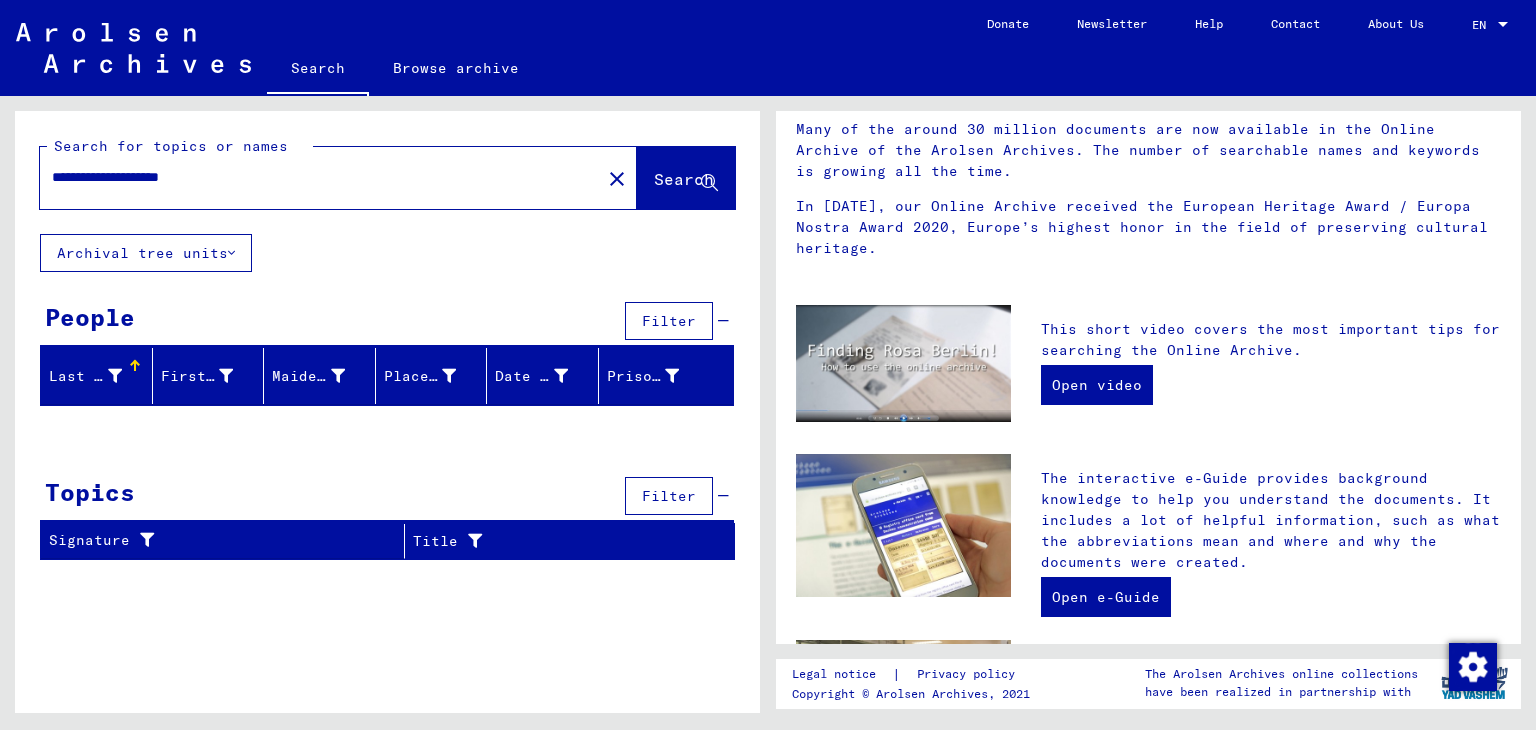 scroll, scrollTop: 300, scrollLeft: 0, axis: vertical 